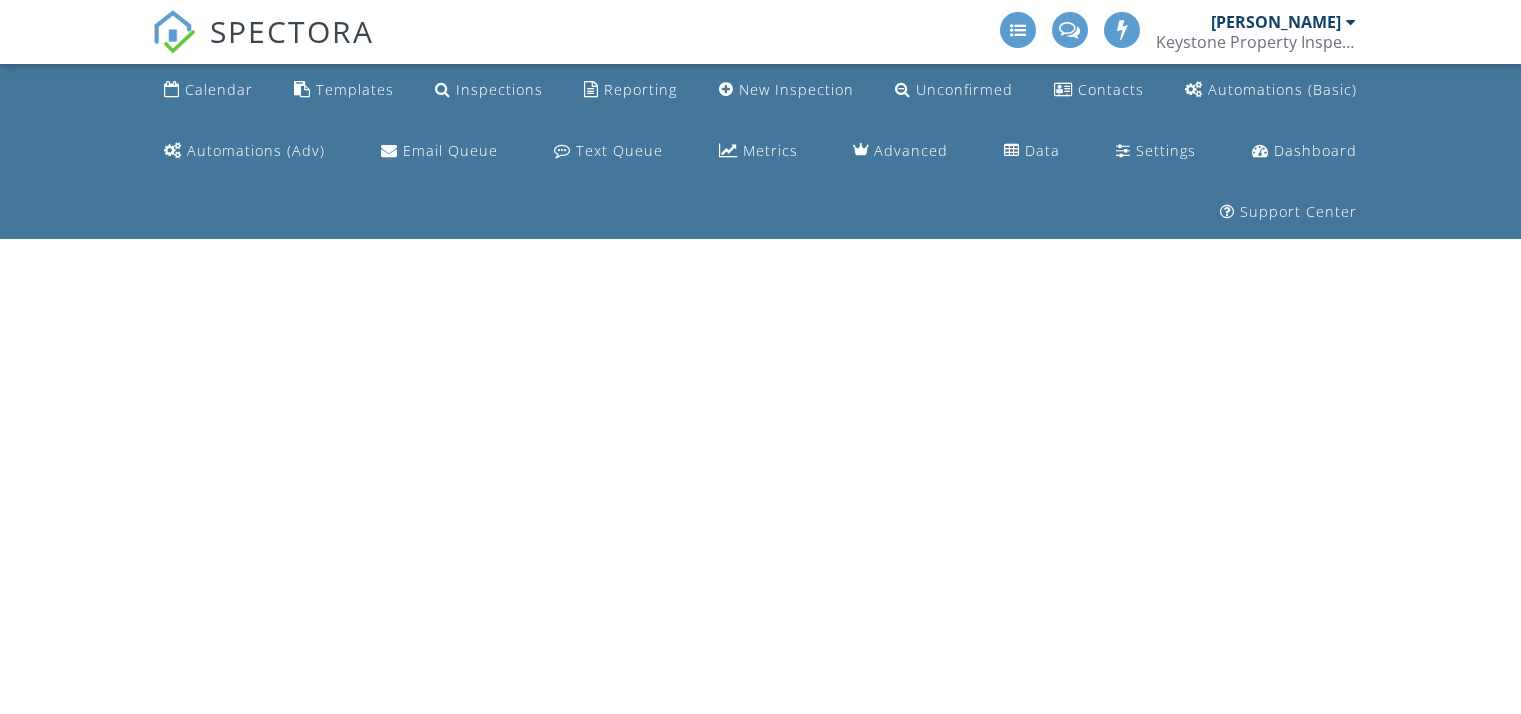 scroll, scrollTop: 0, scrollLeft: 0, axis: both 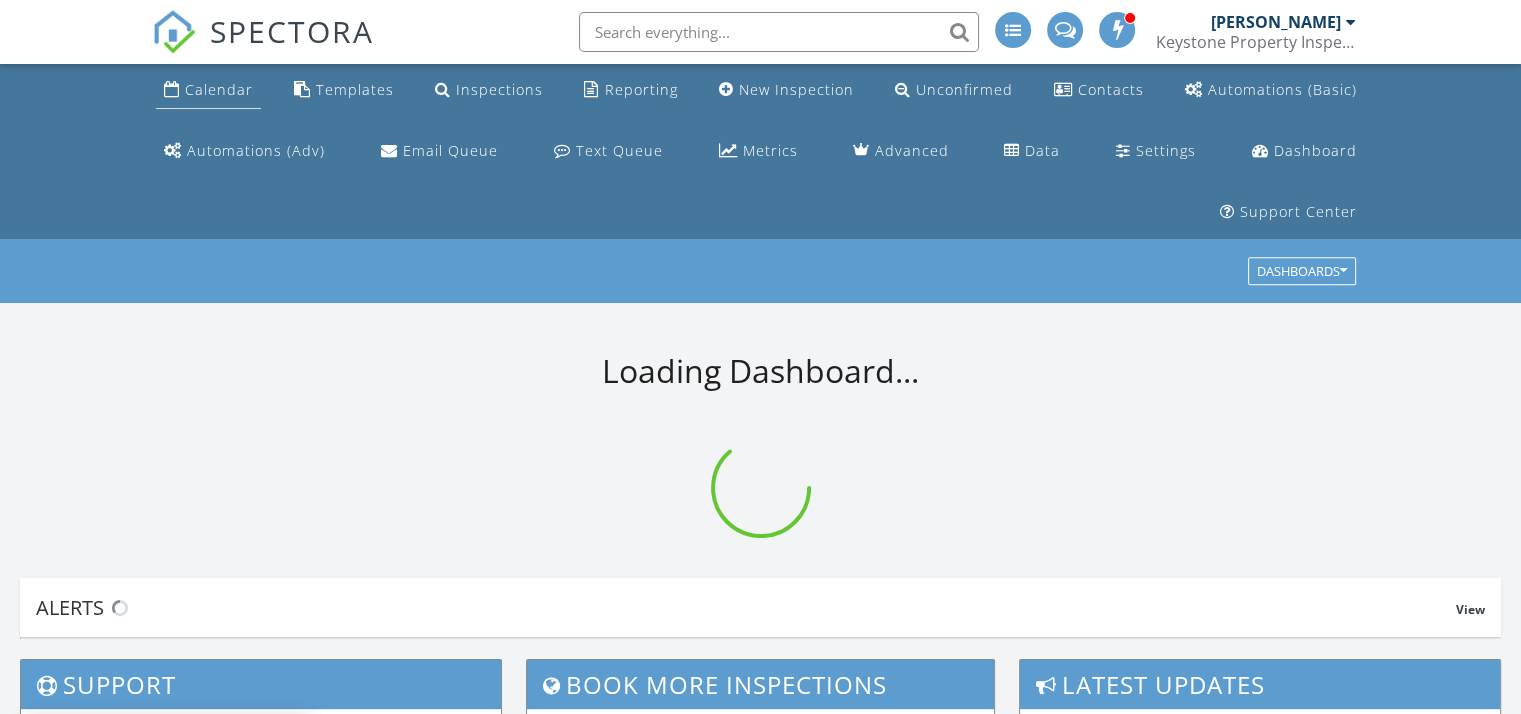 click on "Calendar" at bounding box center (219, 89) 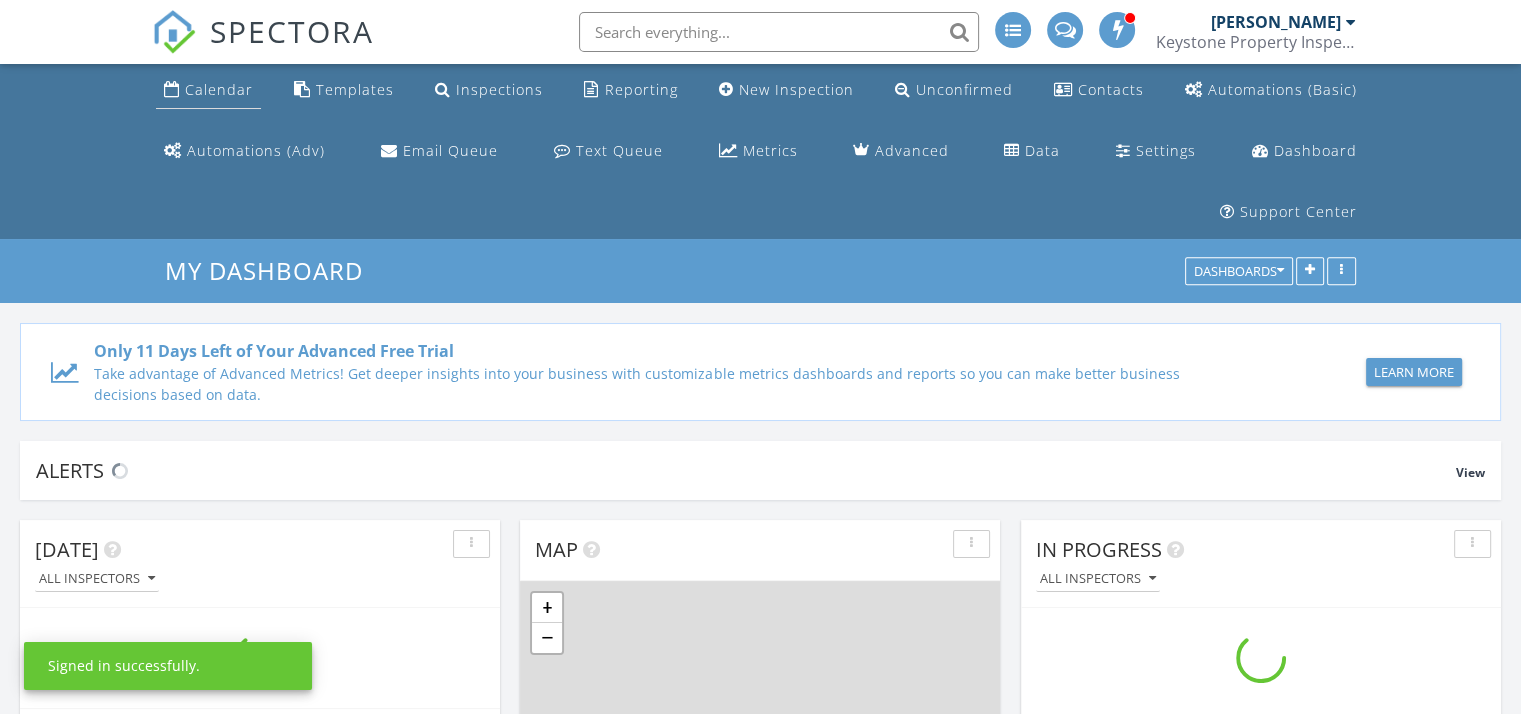 scroll, scrollTop: 10, scrollLeft: 10, axis: both 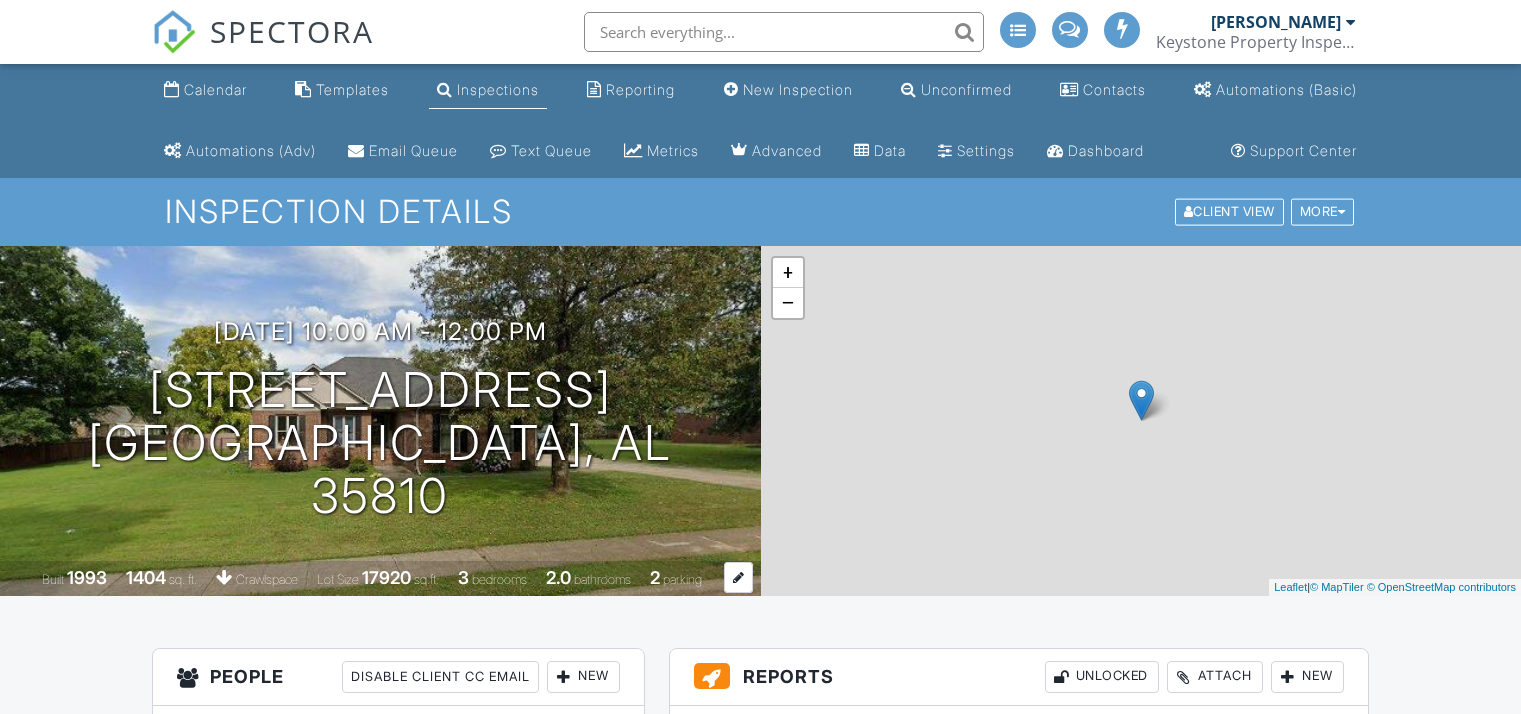 click on "Built
1993
1404
sq. ft.
crawlspace
Lot Size
17920
sq.ft.
3
bedrooms
2.0
bathrooms
2
parking" at bounding box center [380, 578] 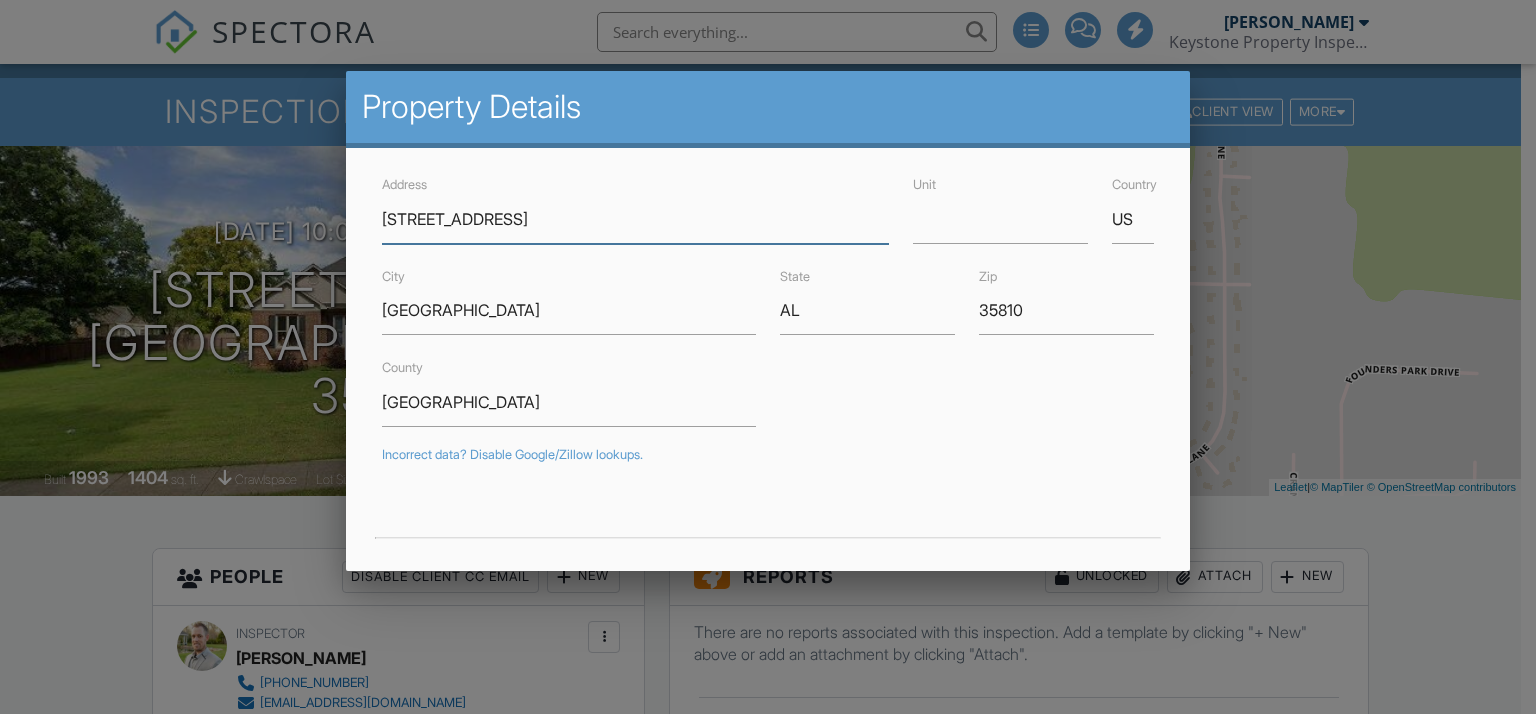 scroll, scrollTop: 100, scrollLeft: 0, axis: vertical 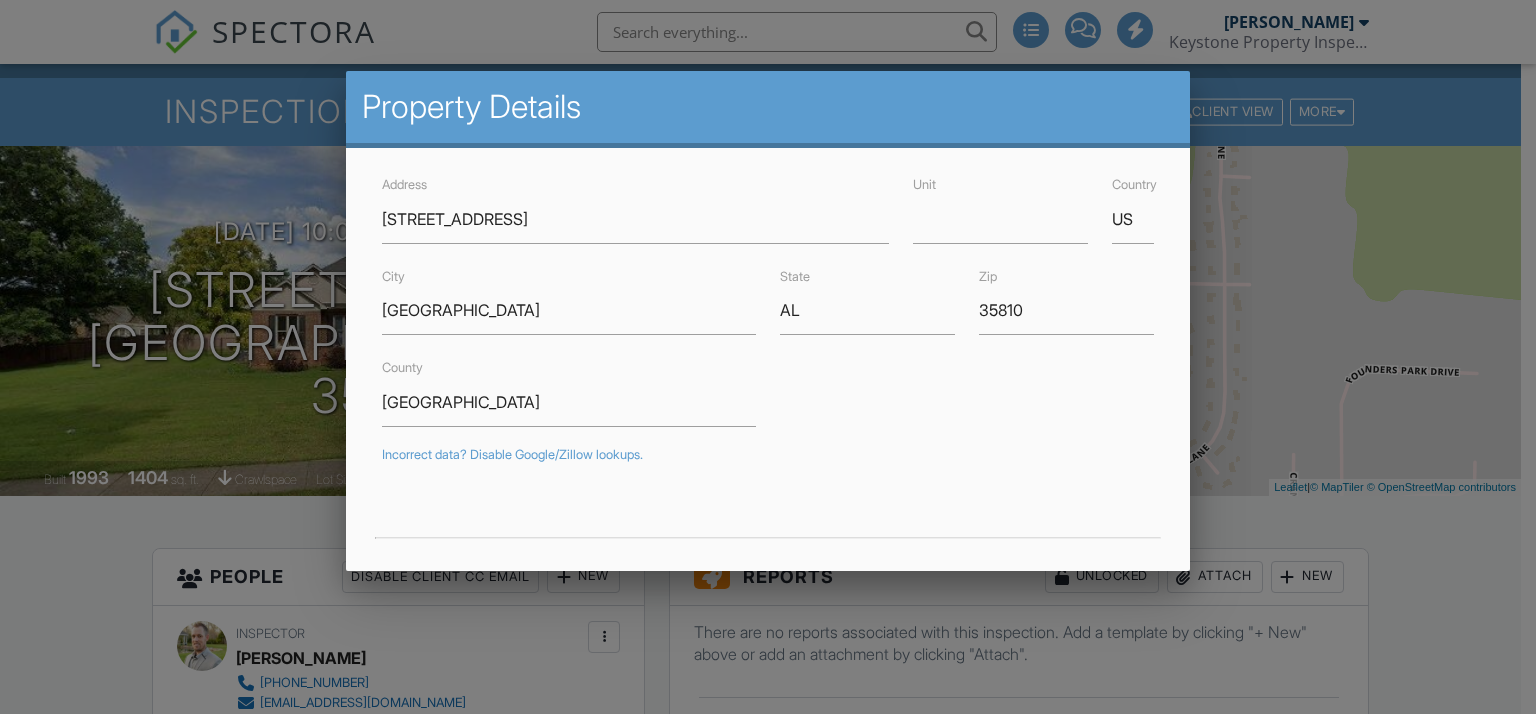 click on "1404" at bounding box center [631, 684] 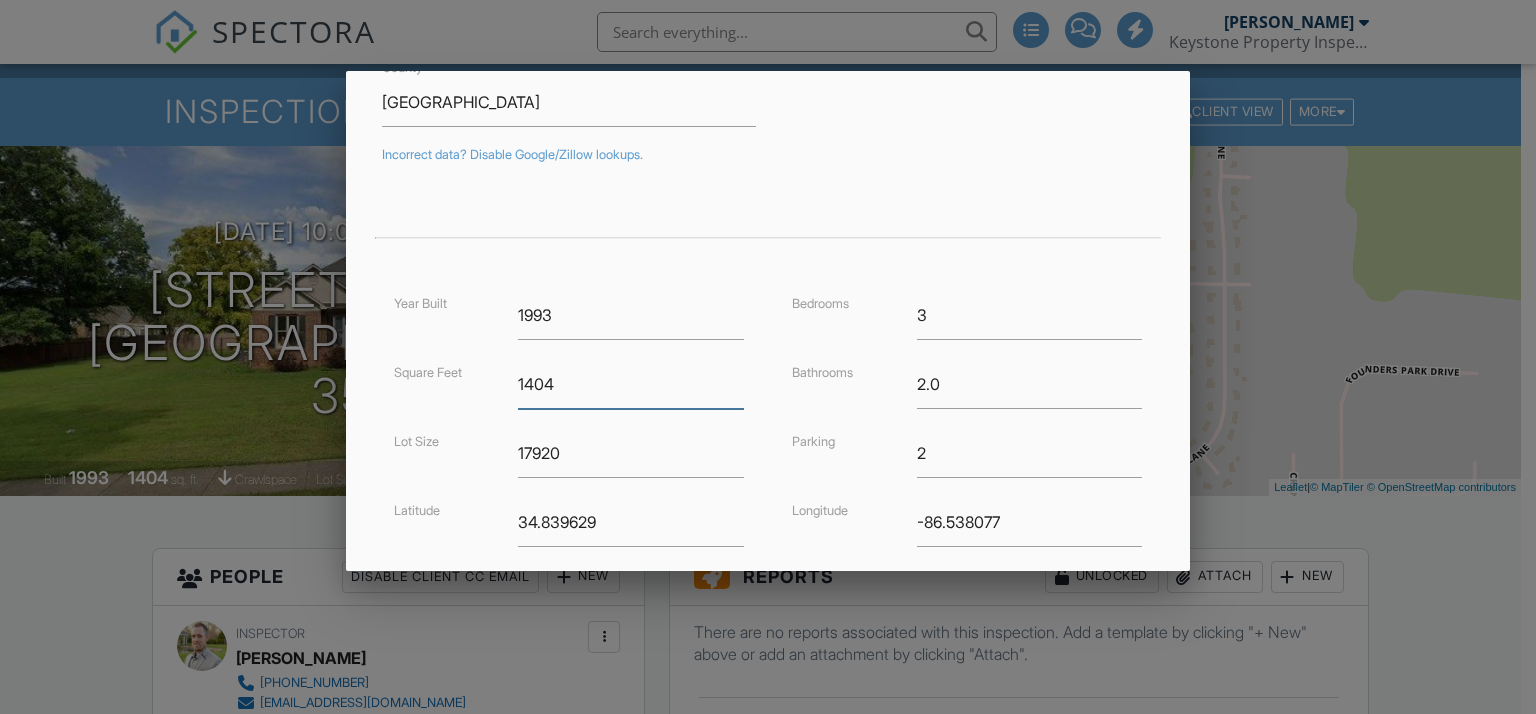 scroll, scrollTop: 0, scrollLeft: 0, axis: both 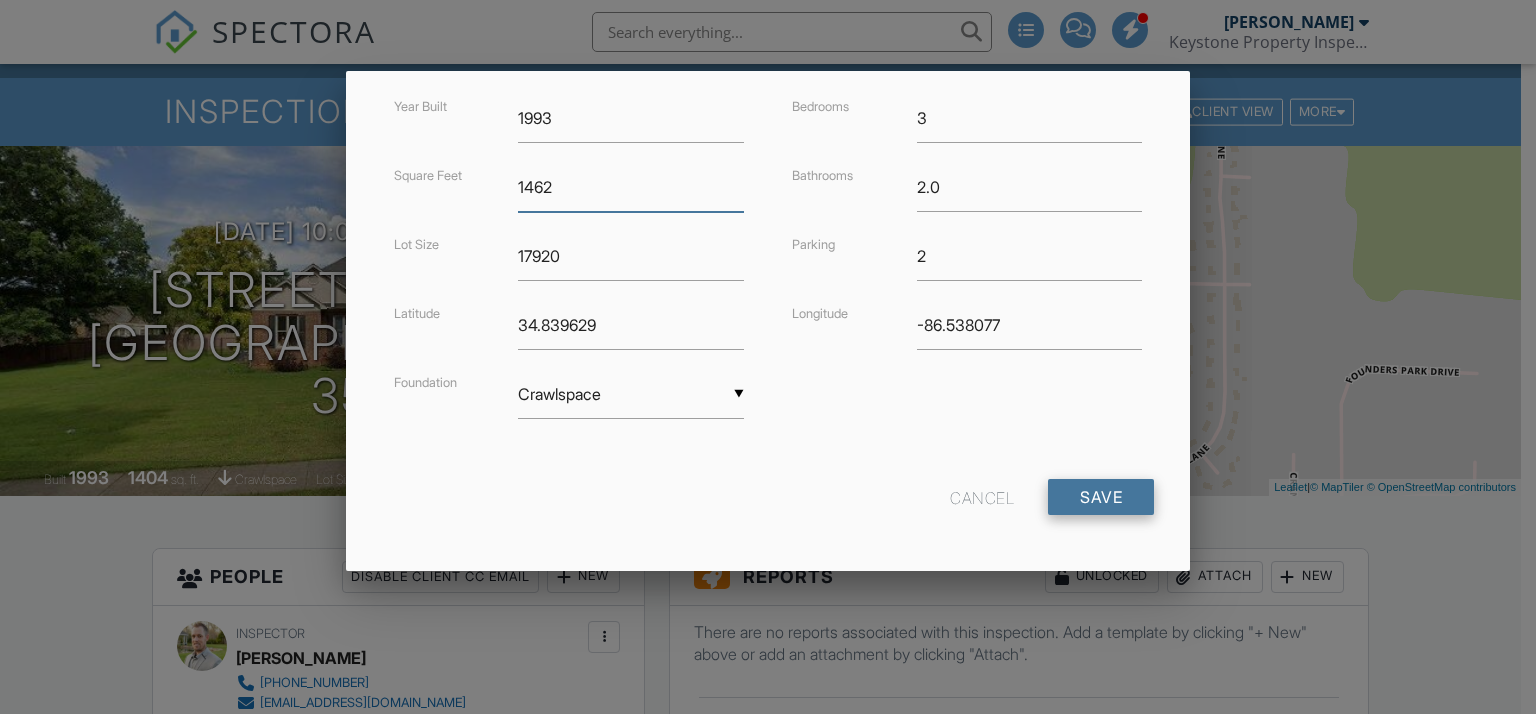 type on "1462" 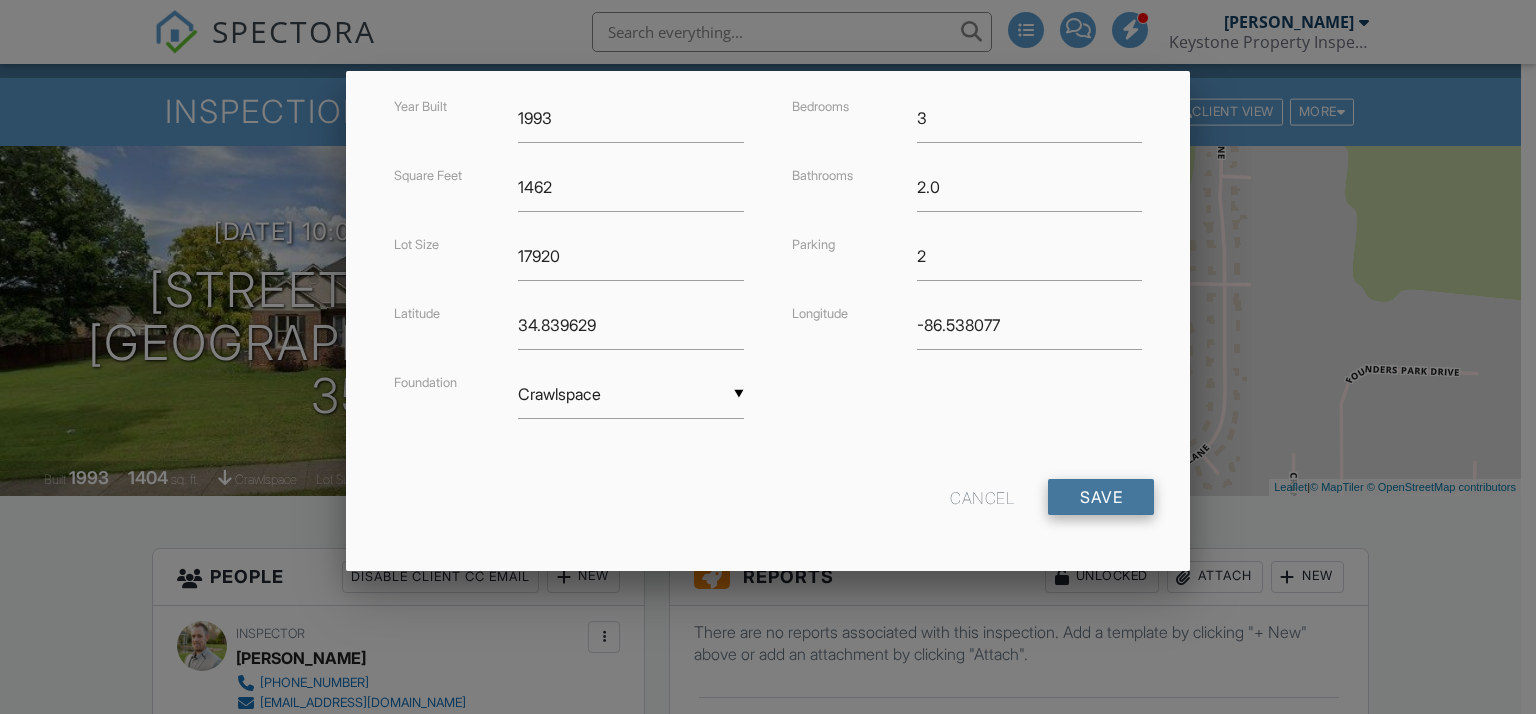 click on "Save" at bounding box center (1101, 497) 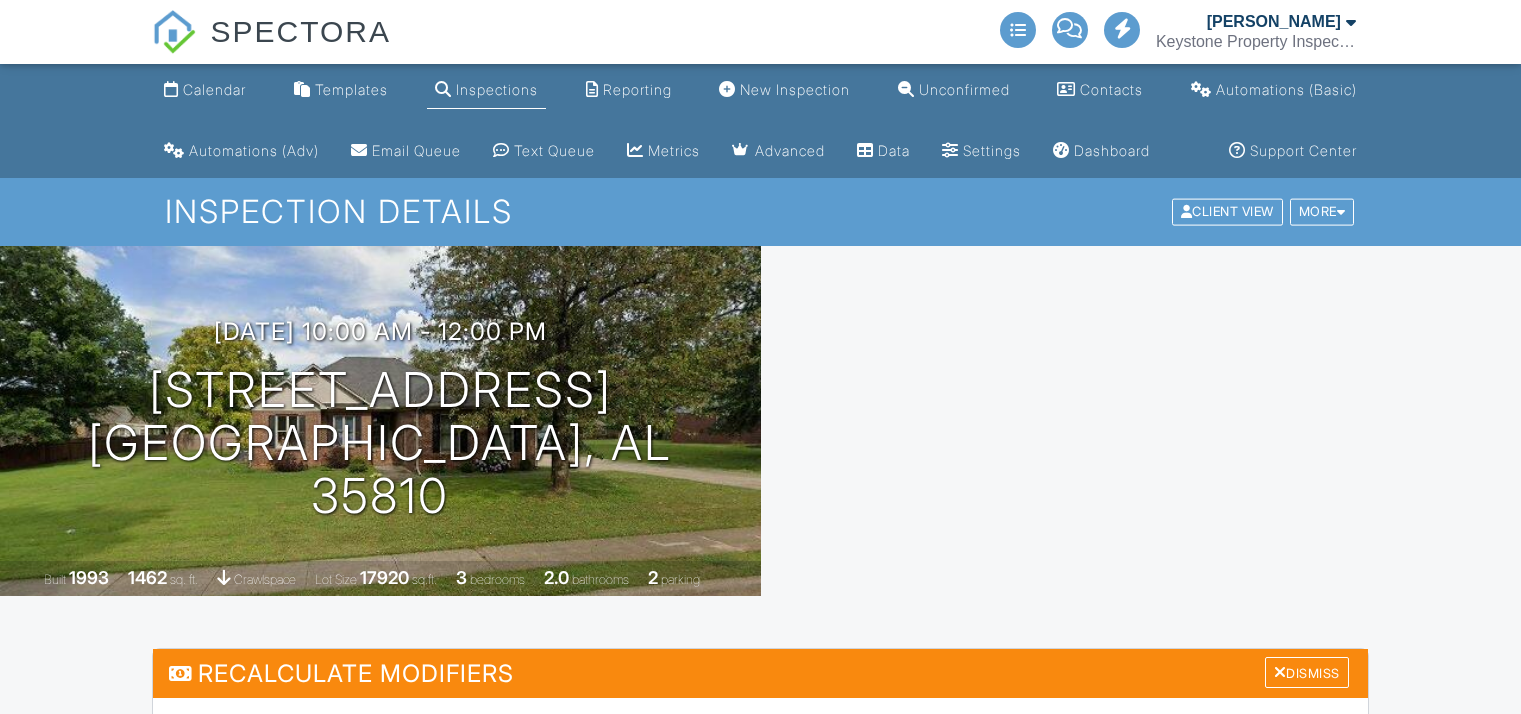 scroll, scrollTop: 0, scrollLeft: 0, axis: both 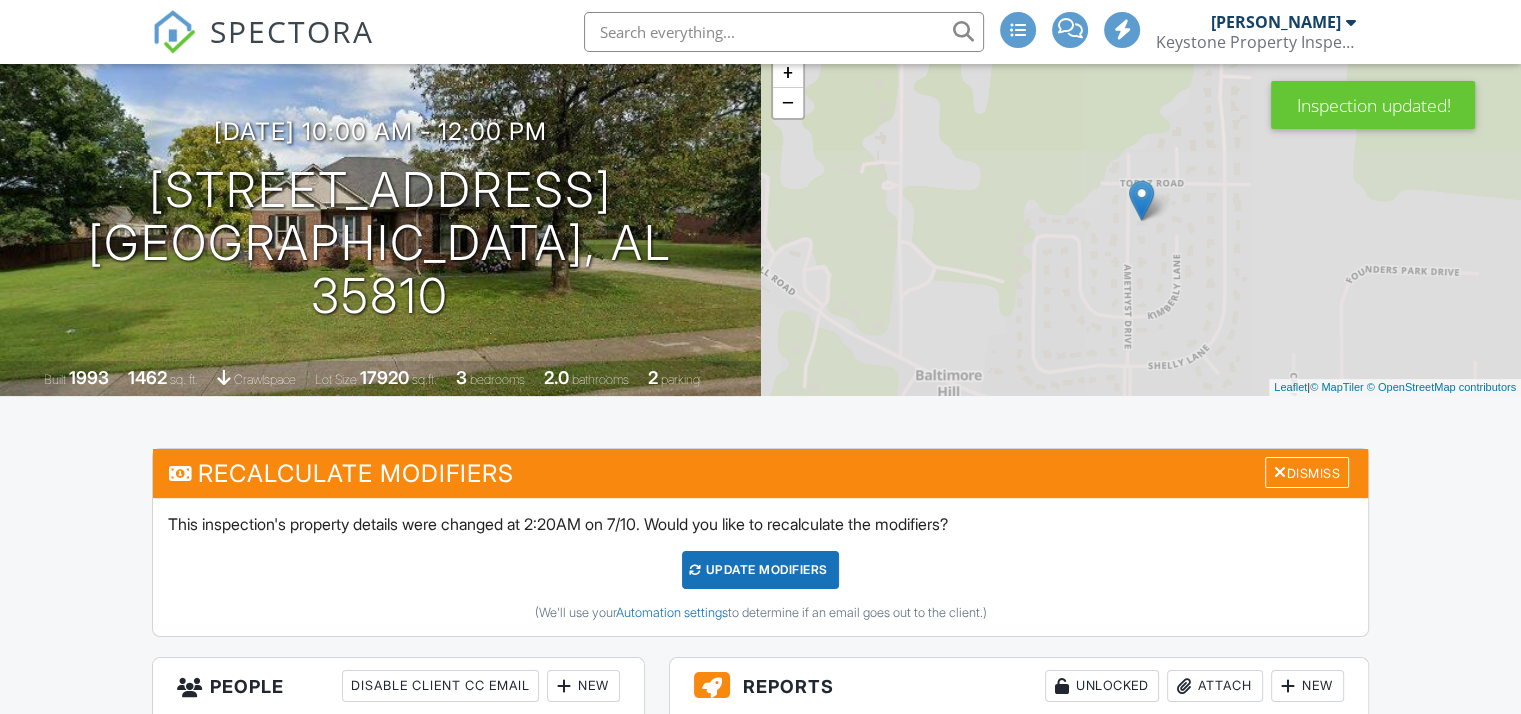 click on "UPDATE Modifiers" at bounding box center (760, 570) 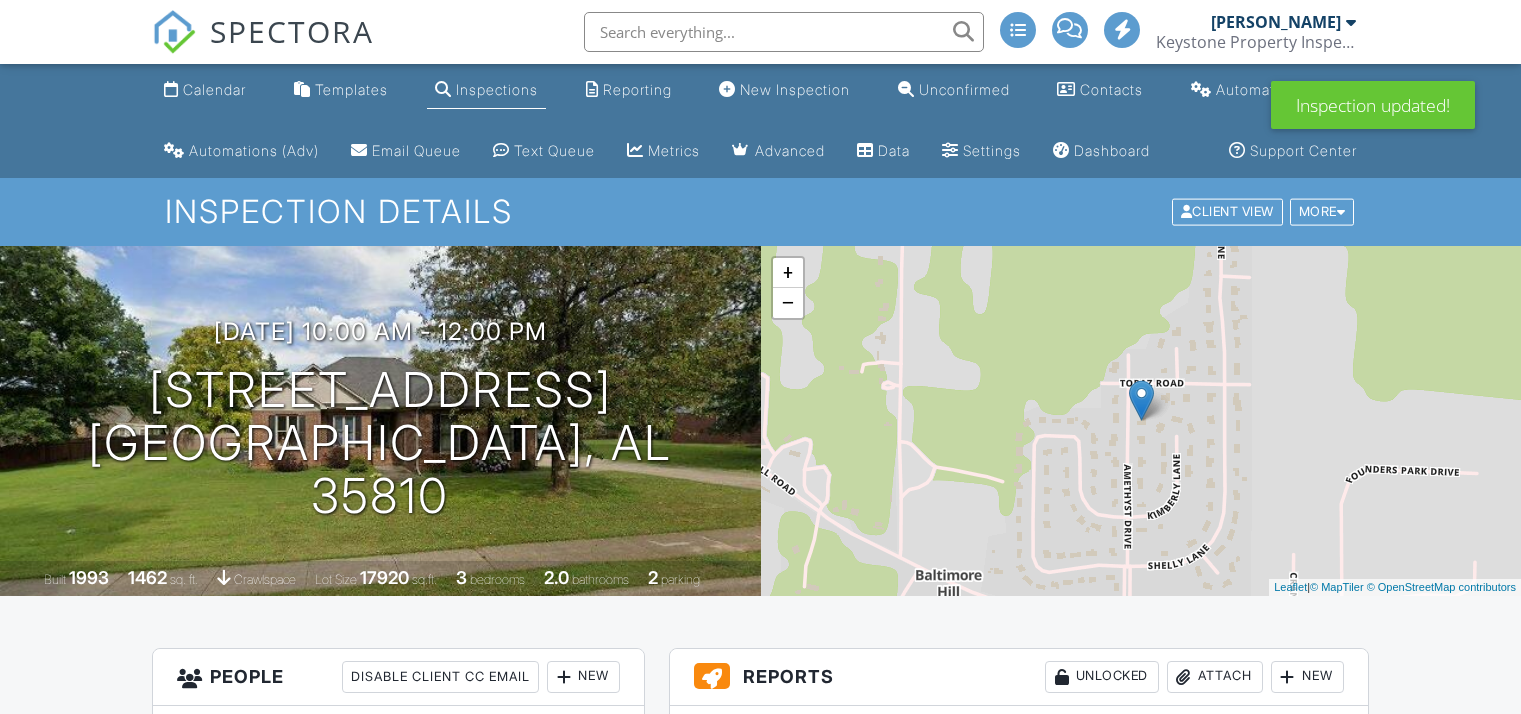 scroll, scrollTop: 0, scrollLeft: 0, axis: both 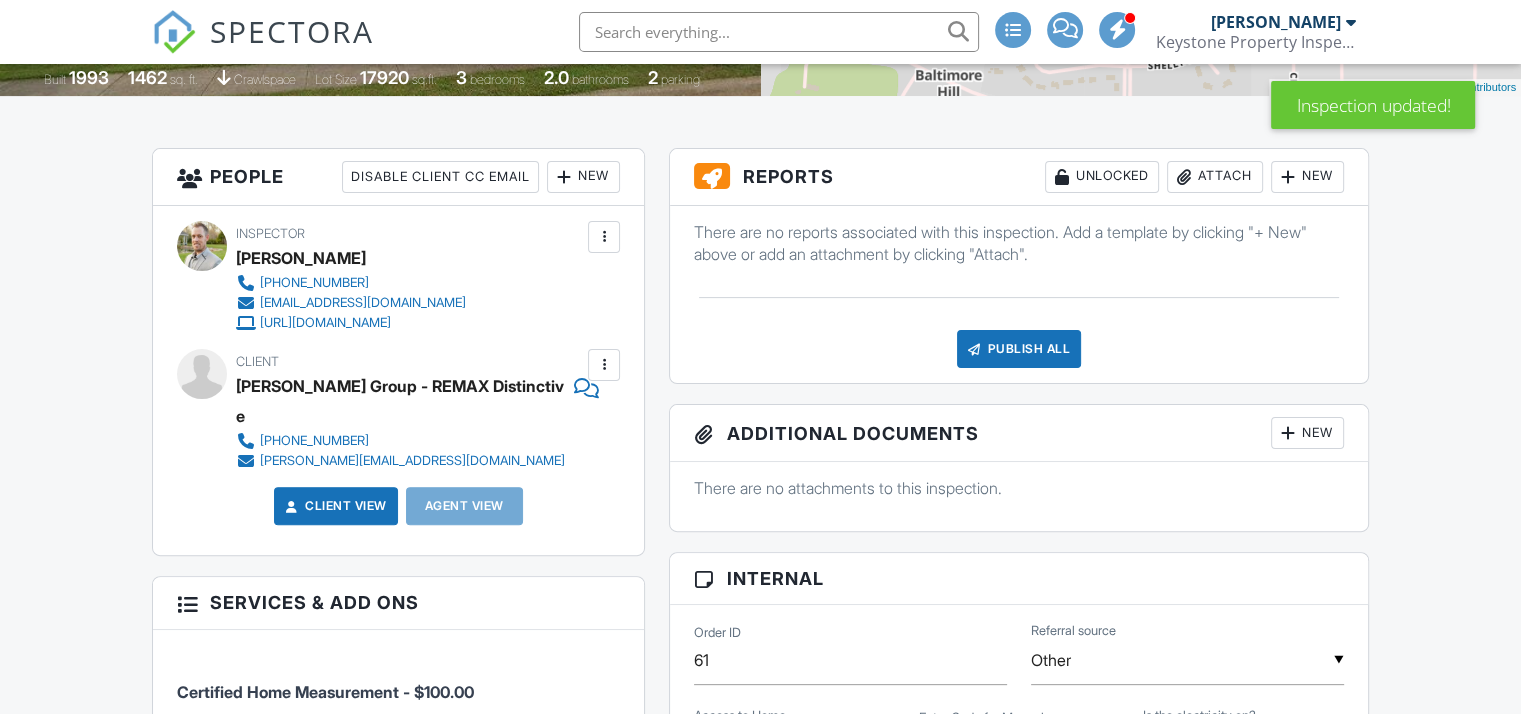click on "Attach" at bounding box center [1215, 177] 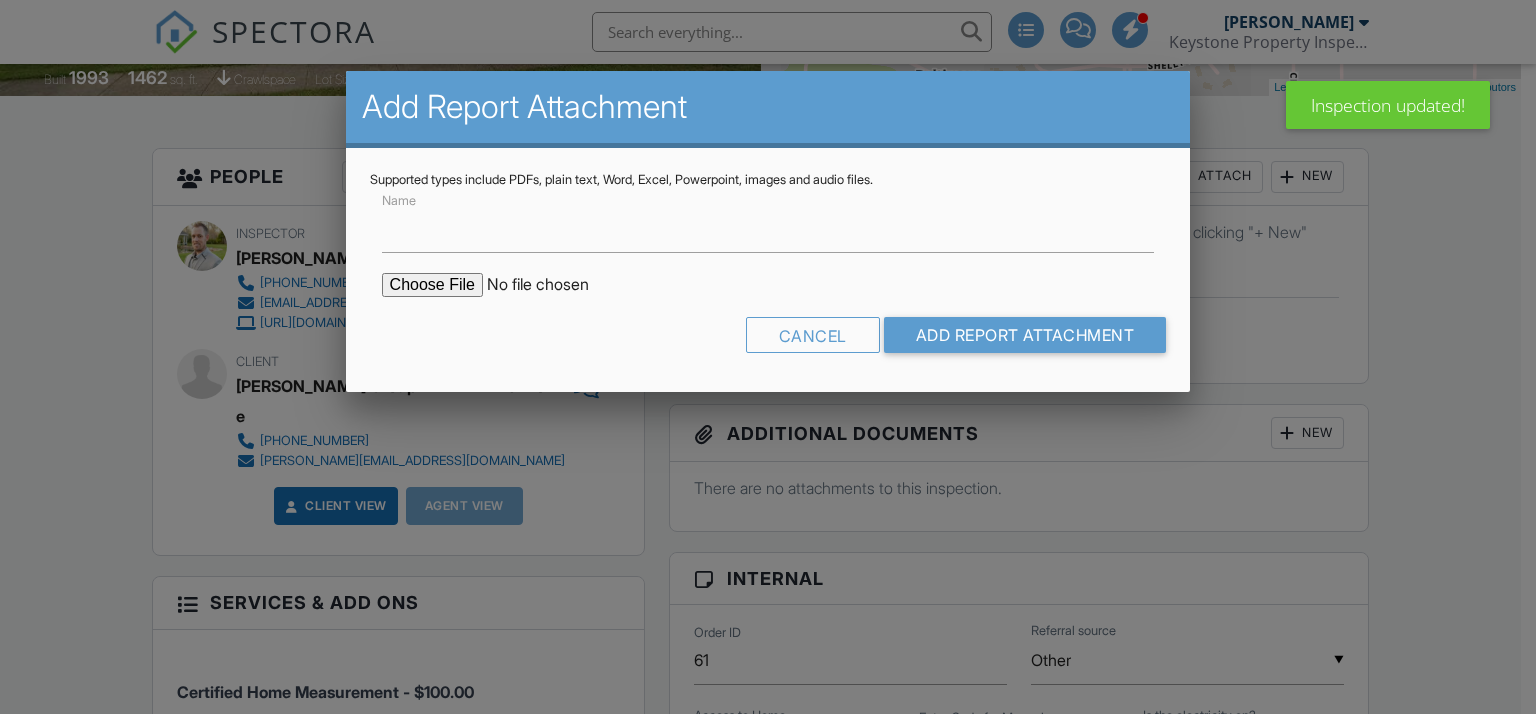click at bounding box center [552, 285] 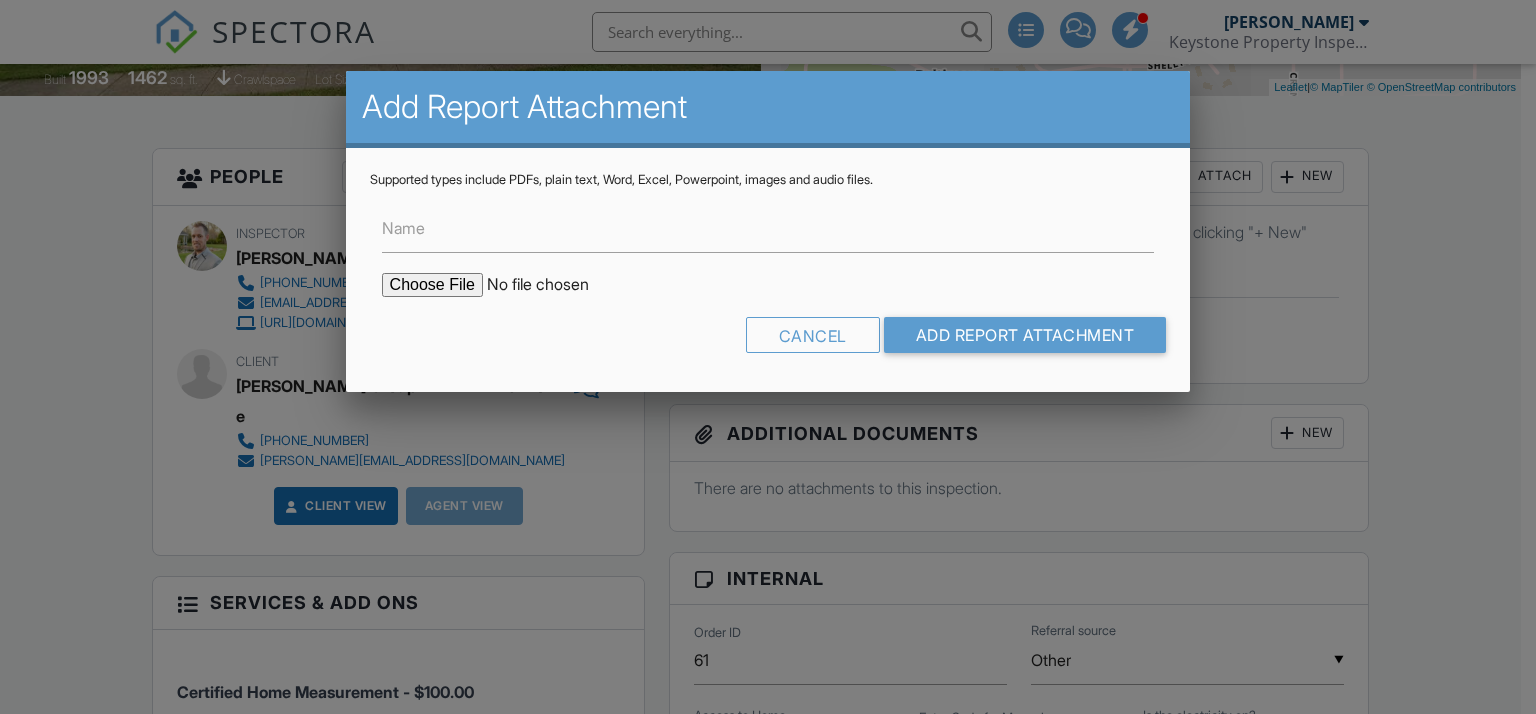type on "C:\fakepath\FLOOR PLAN - [STREET_ADDRESS]pdf" 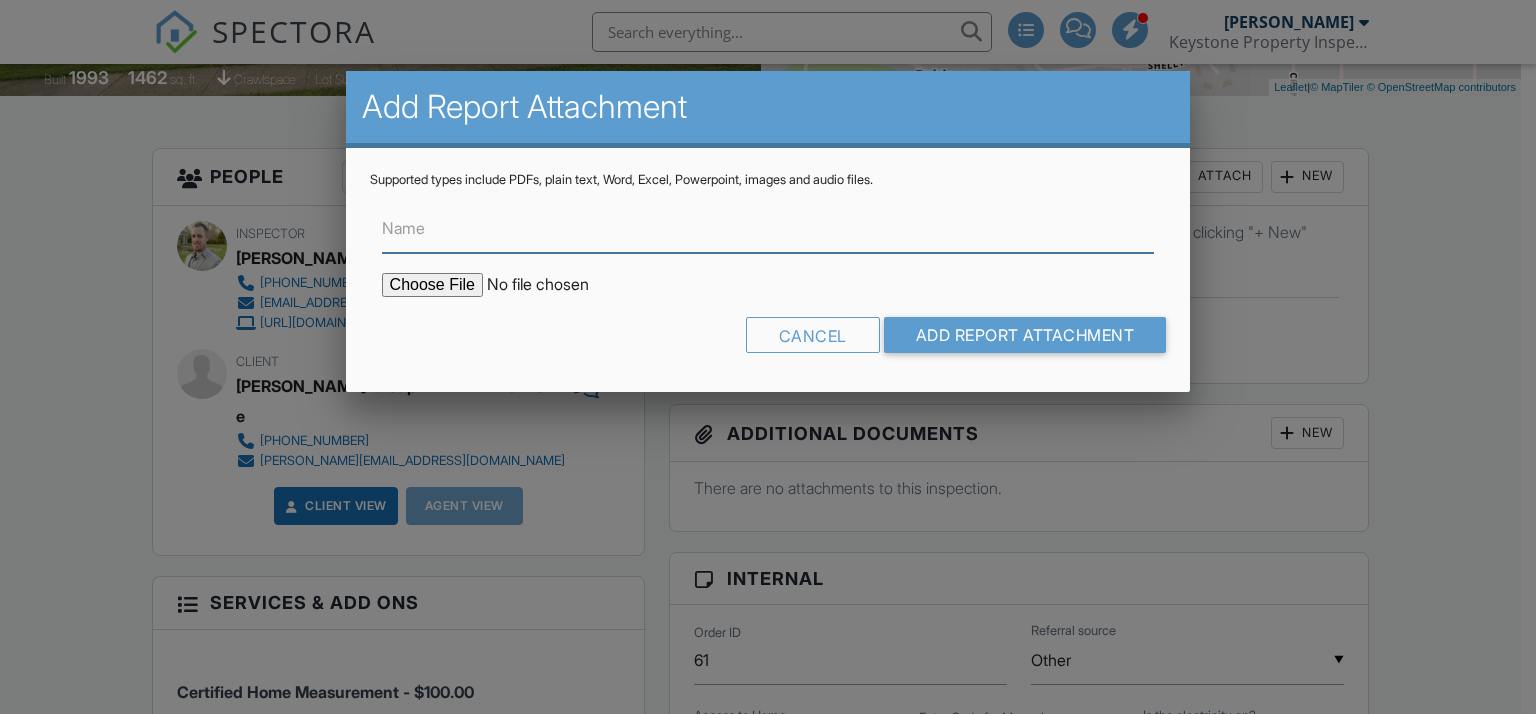 click on "Name" at bounding box center (768, 228) 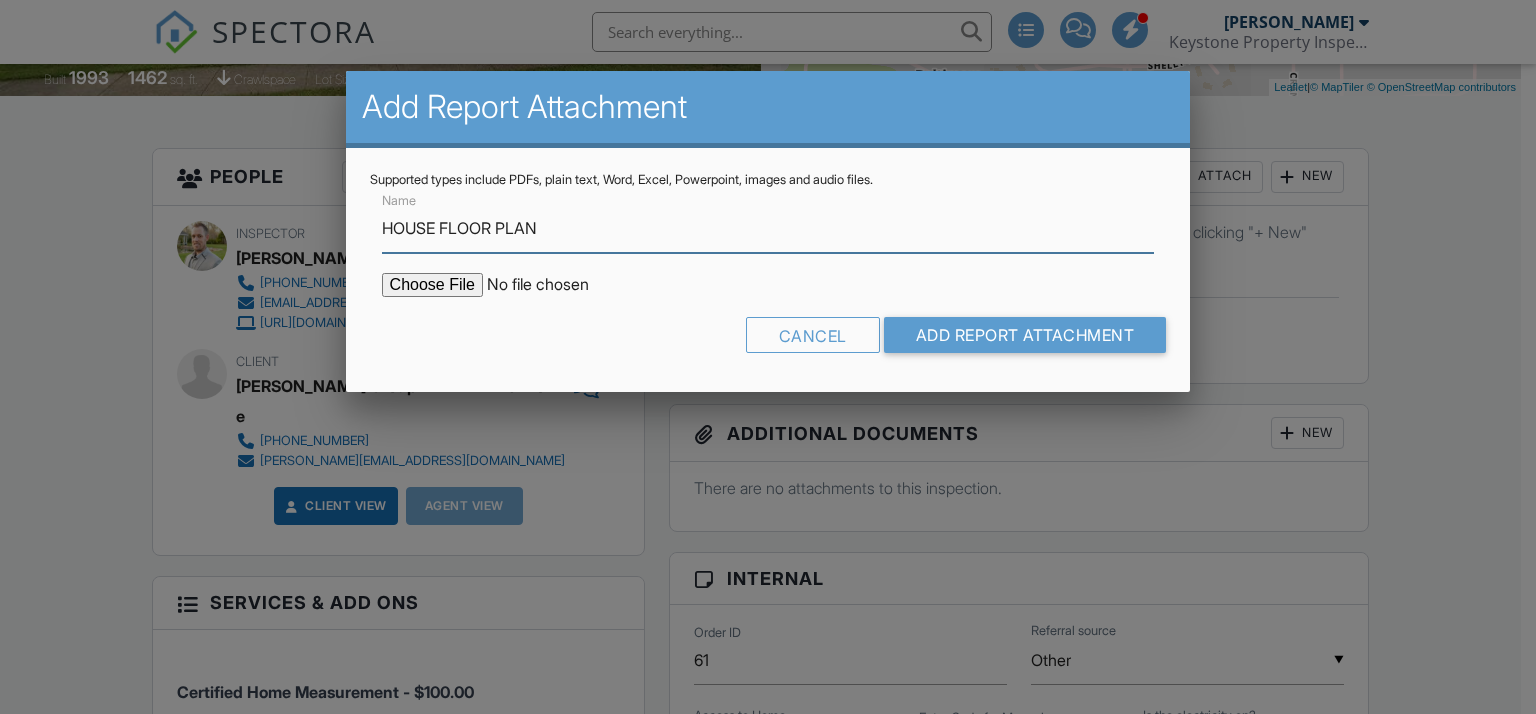 drag, startPoint x: 446, startPoint y: 224, endPoint x: 348, endPoint y: 223, distance: 98.005104 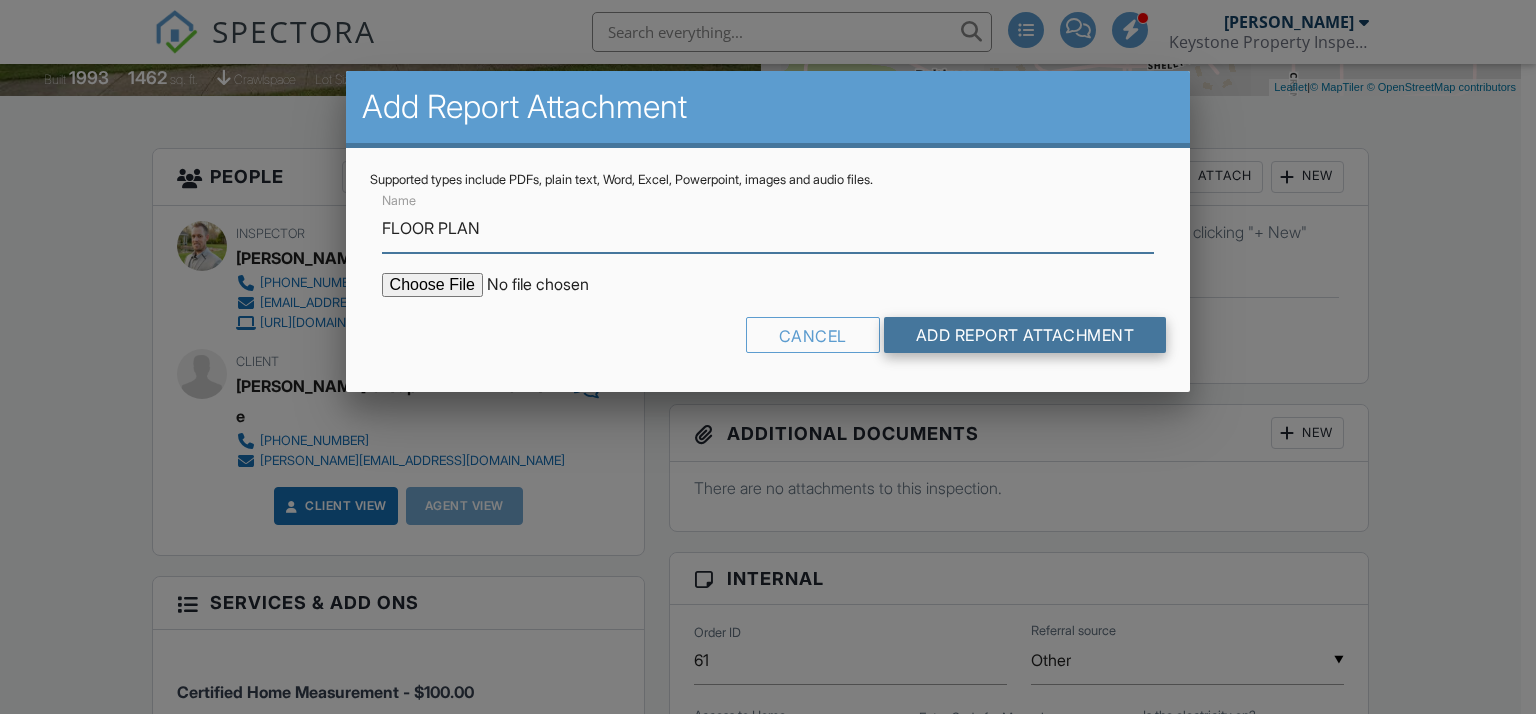 type on "FLOOR PLAN" 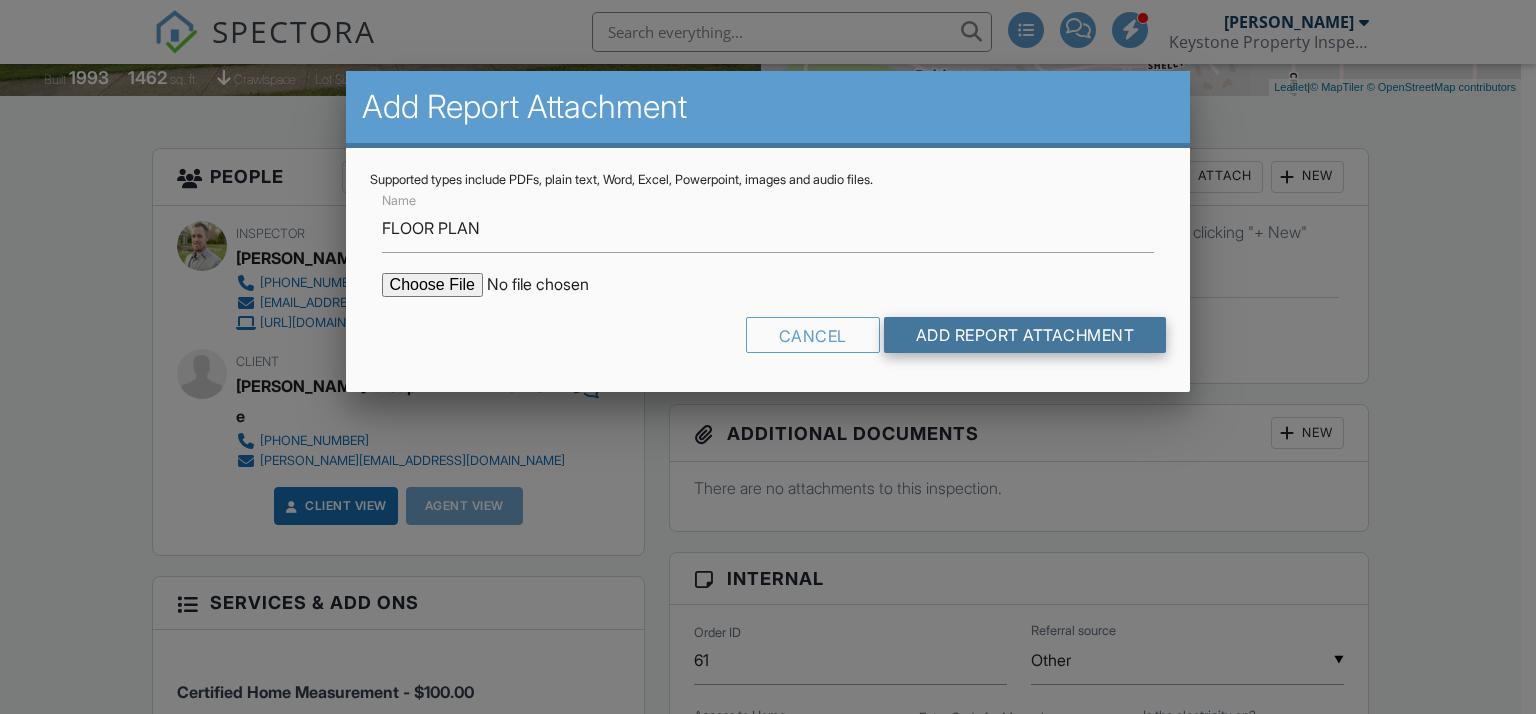 click on "Add Report Attachment" at bounding box center (1025, 335) 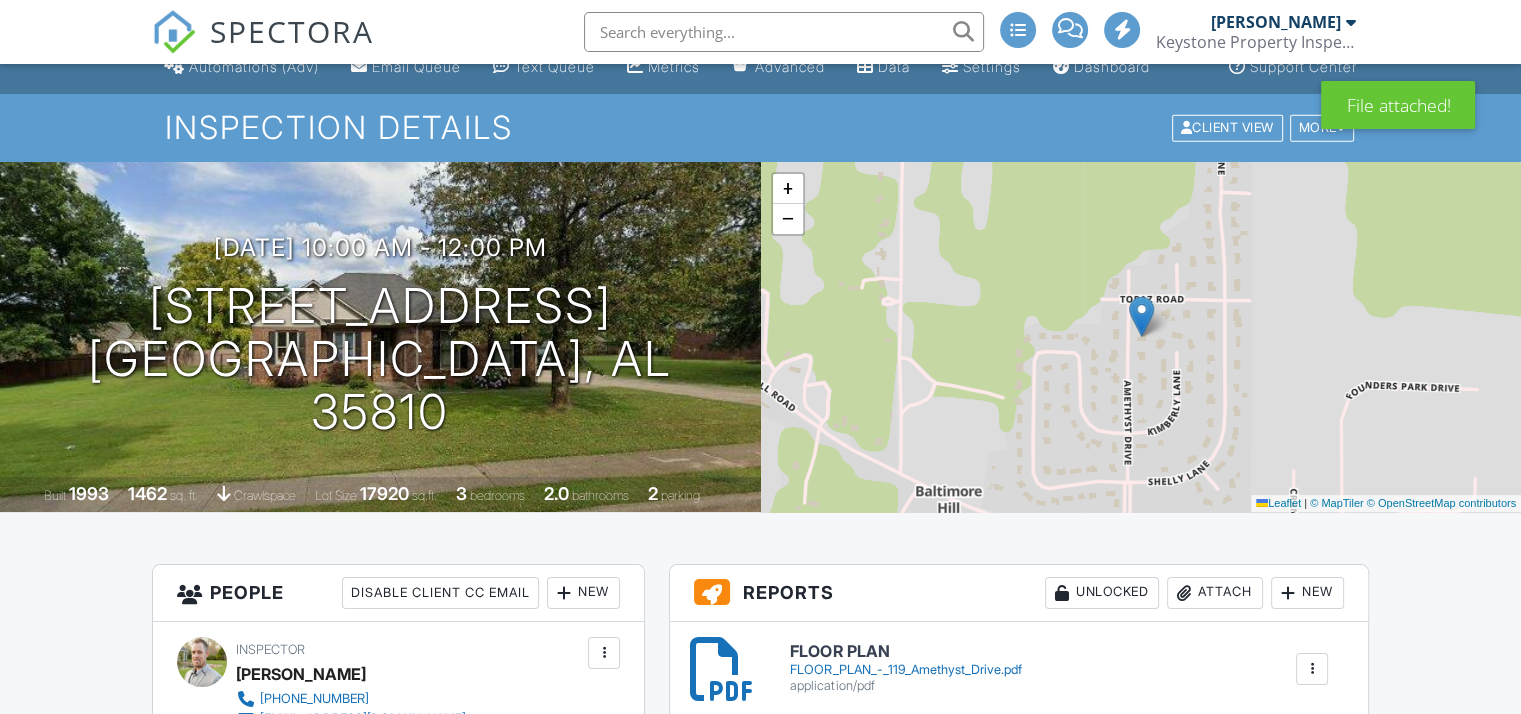 scroll, scrollTop: 161, scrollLeft: 0, axis: vertical 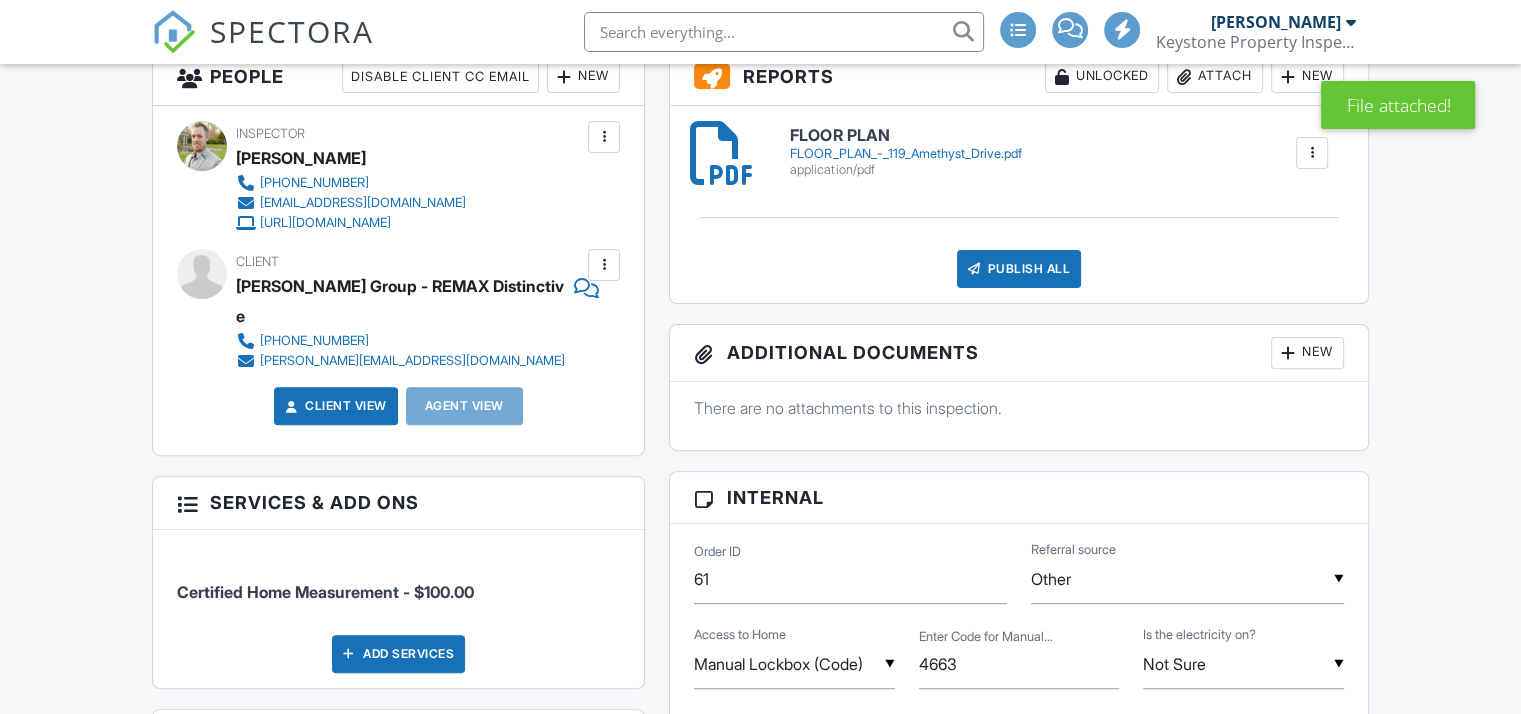 click on "New" at bounding box center (1307, 353) 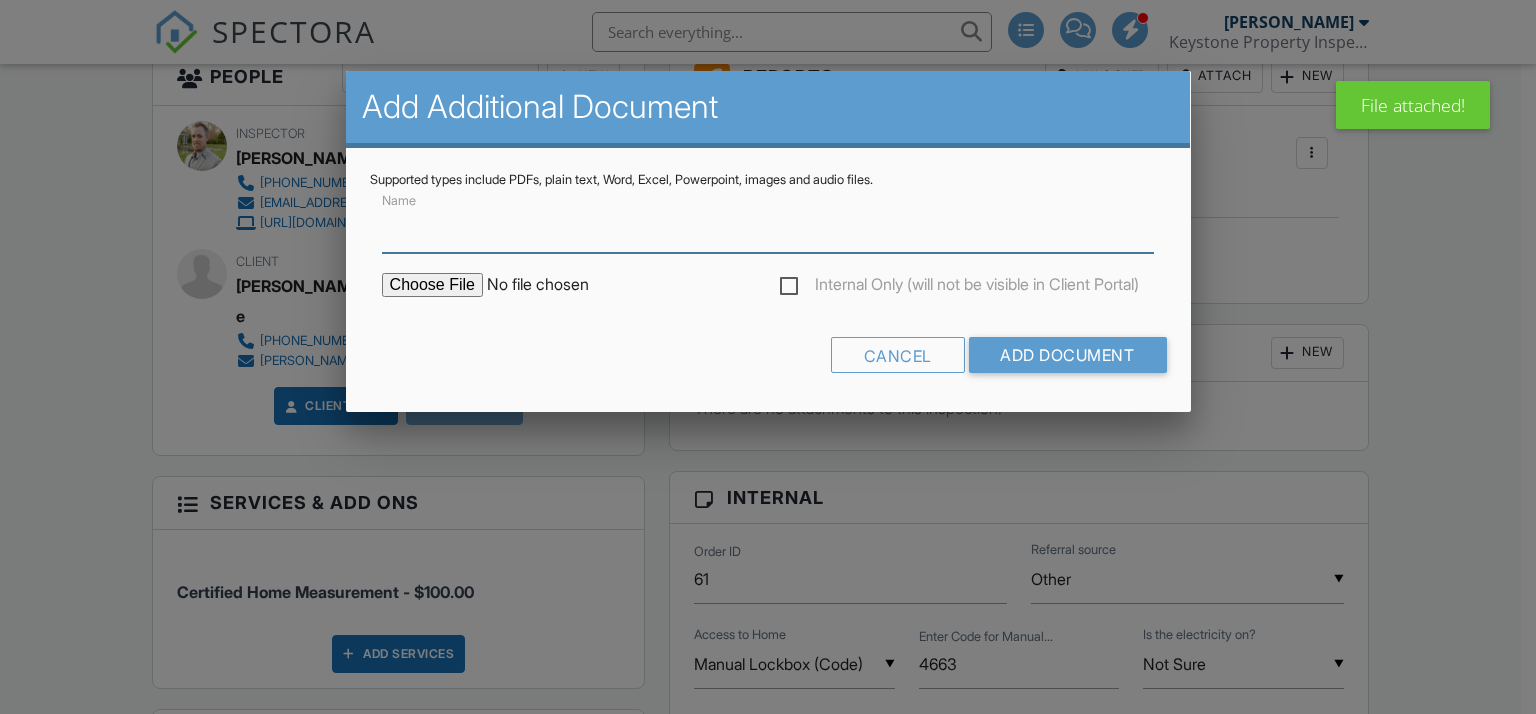 click on "Name" at bounding box center [768, 228] 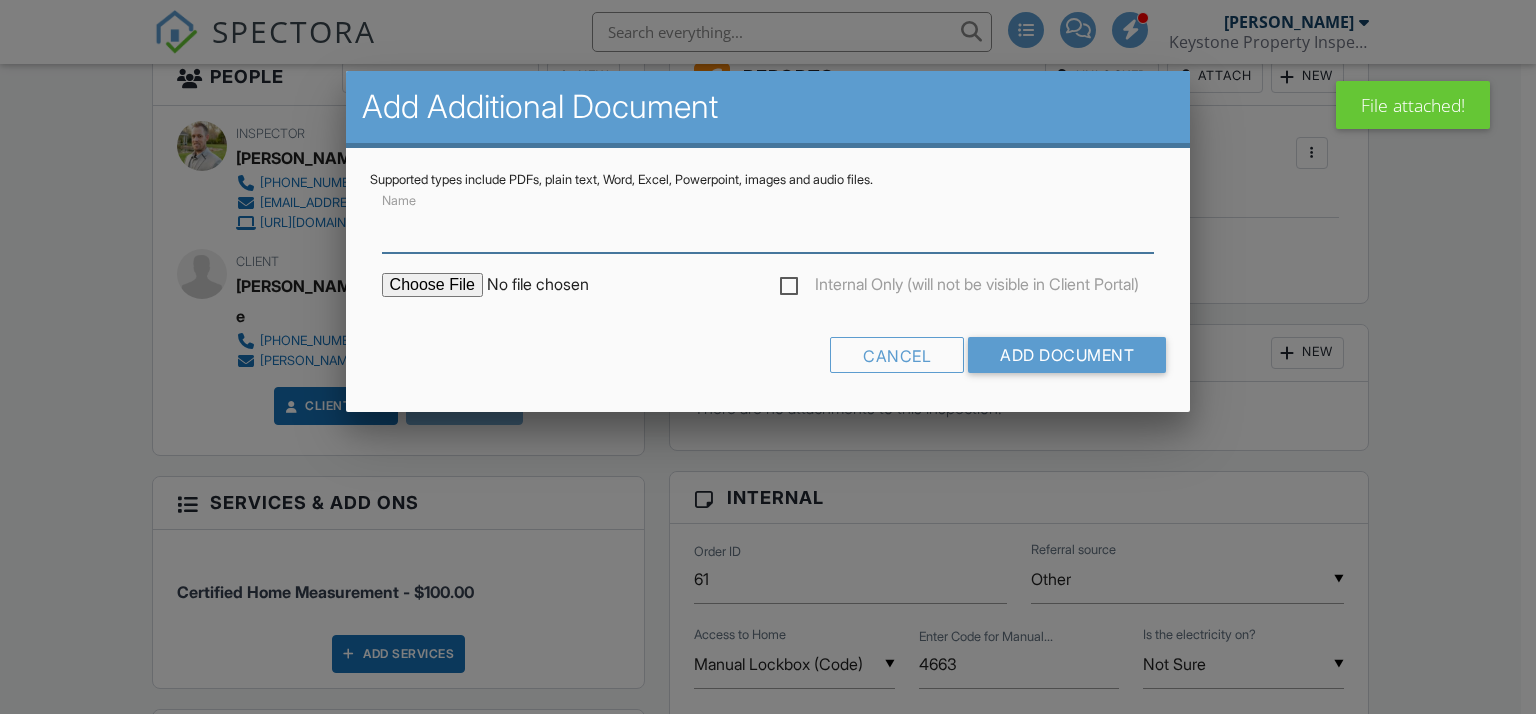 type on "FLOOR PLAN" 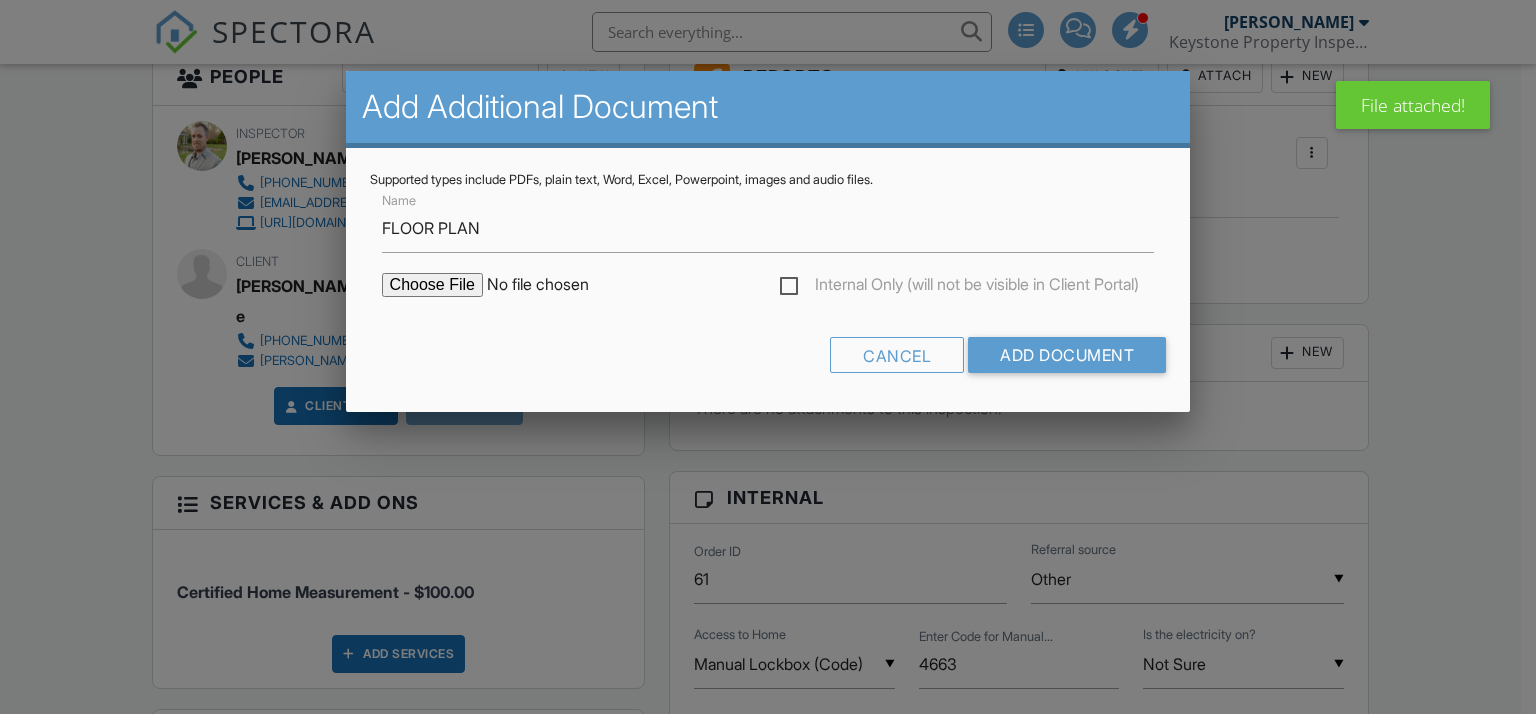 click at bounding box center (552, 285) 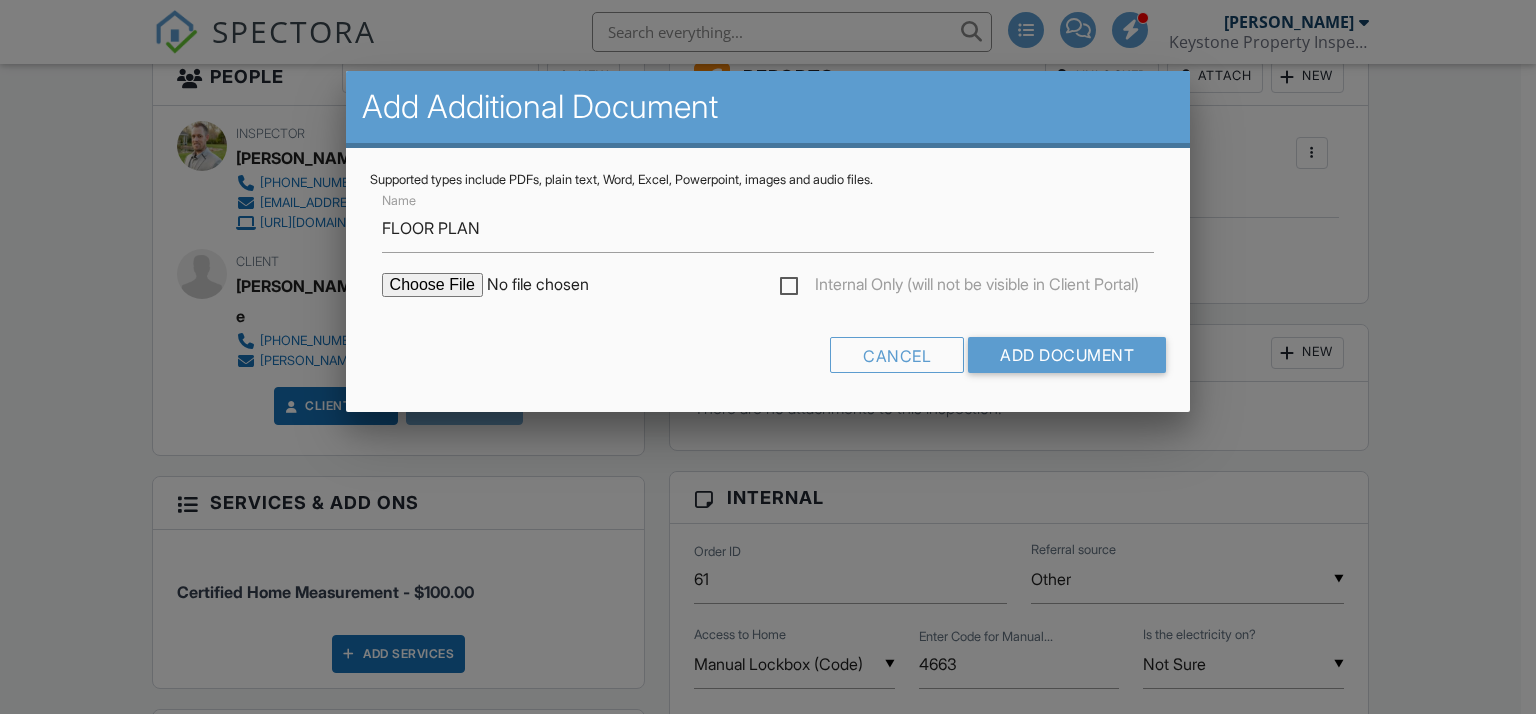type on "C:\fakepath\FLOOR PLAN - [STREET_ADDRESS]pdf" 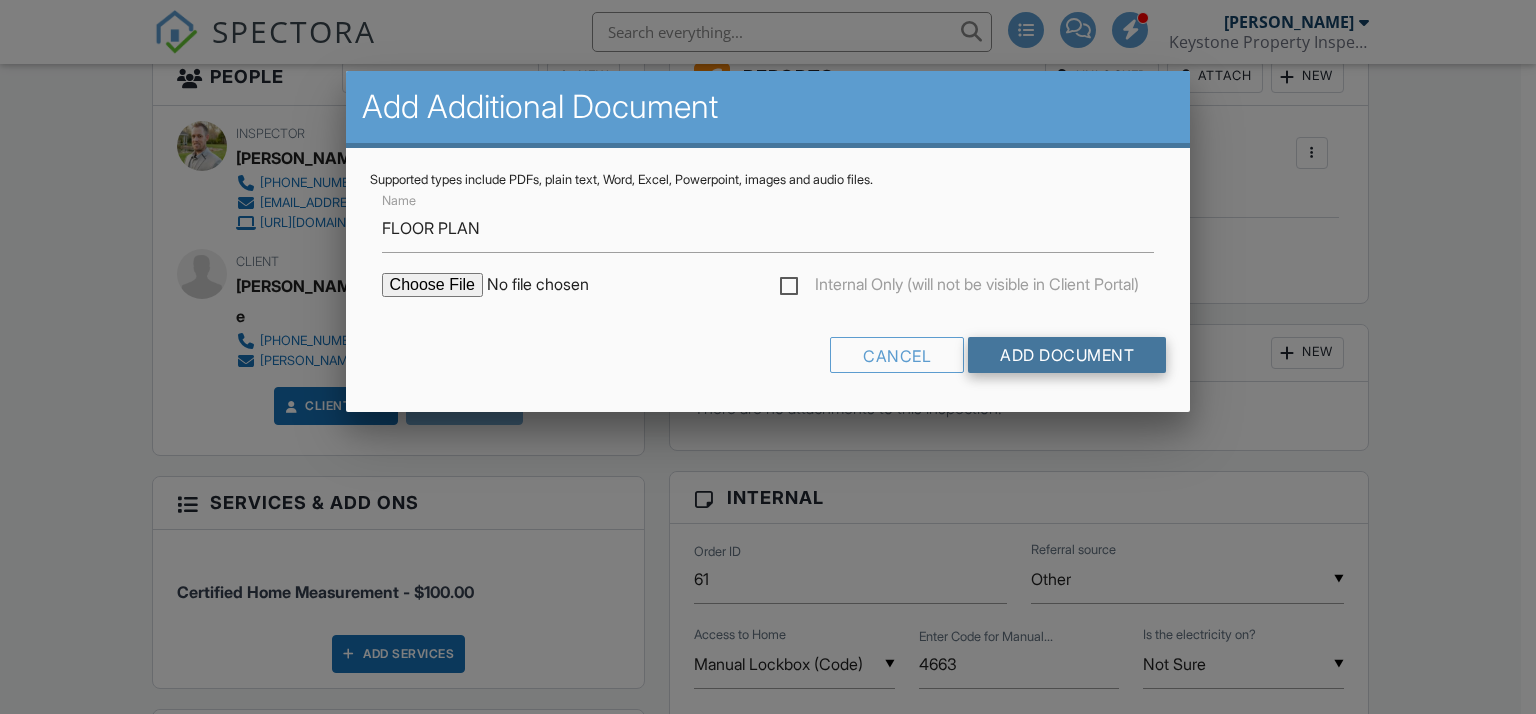 click on "Add Document" at bounding box center (1067, 355) 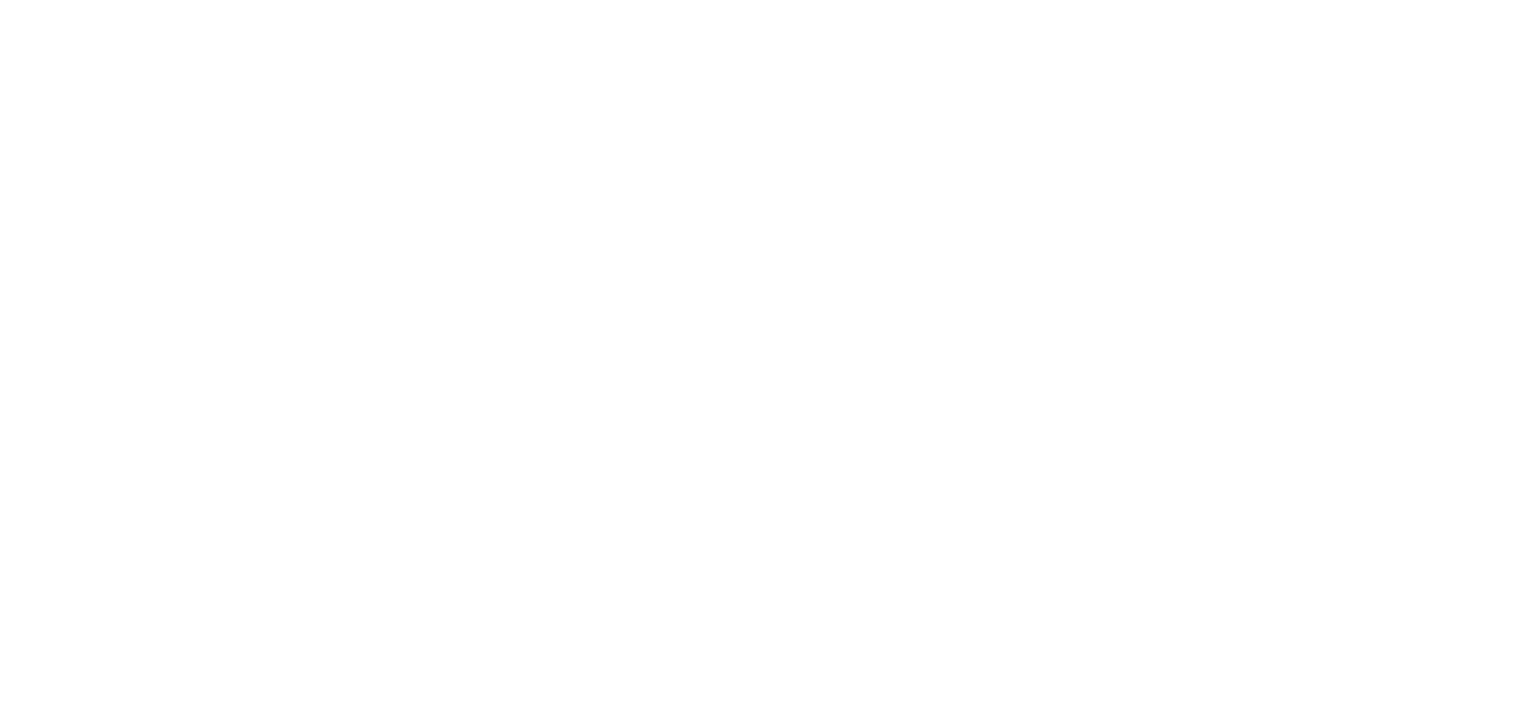 scroll, scrollTop: 0, scrollLeft: 0, axis: both 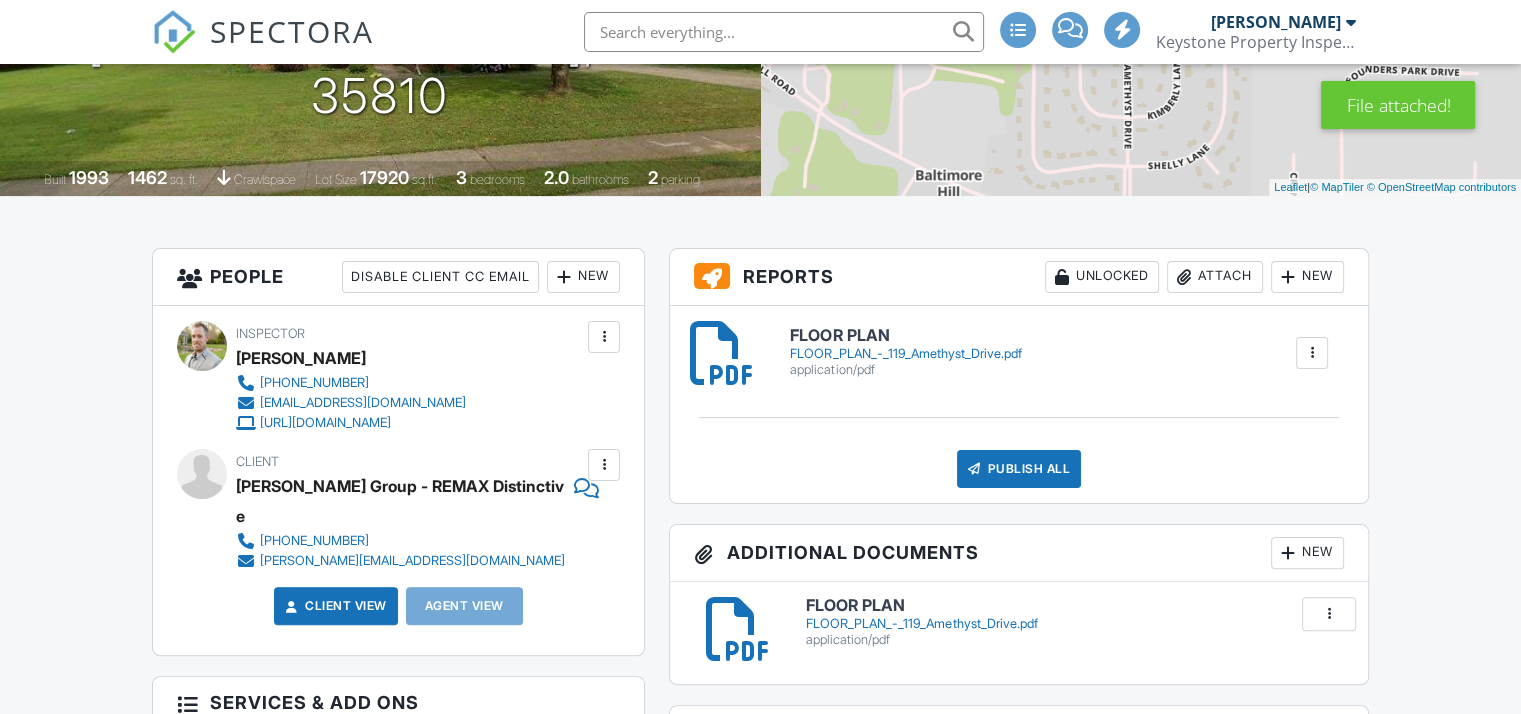 click on "Publish All" at bounding box center (1019, 469) 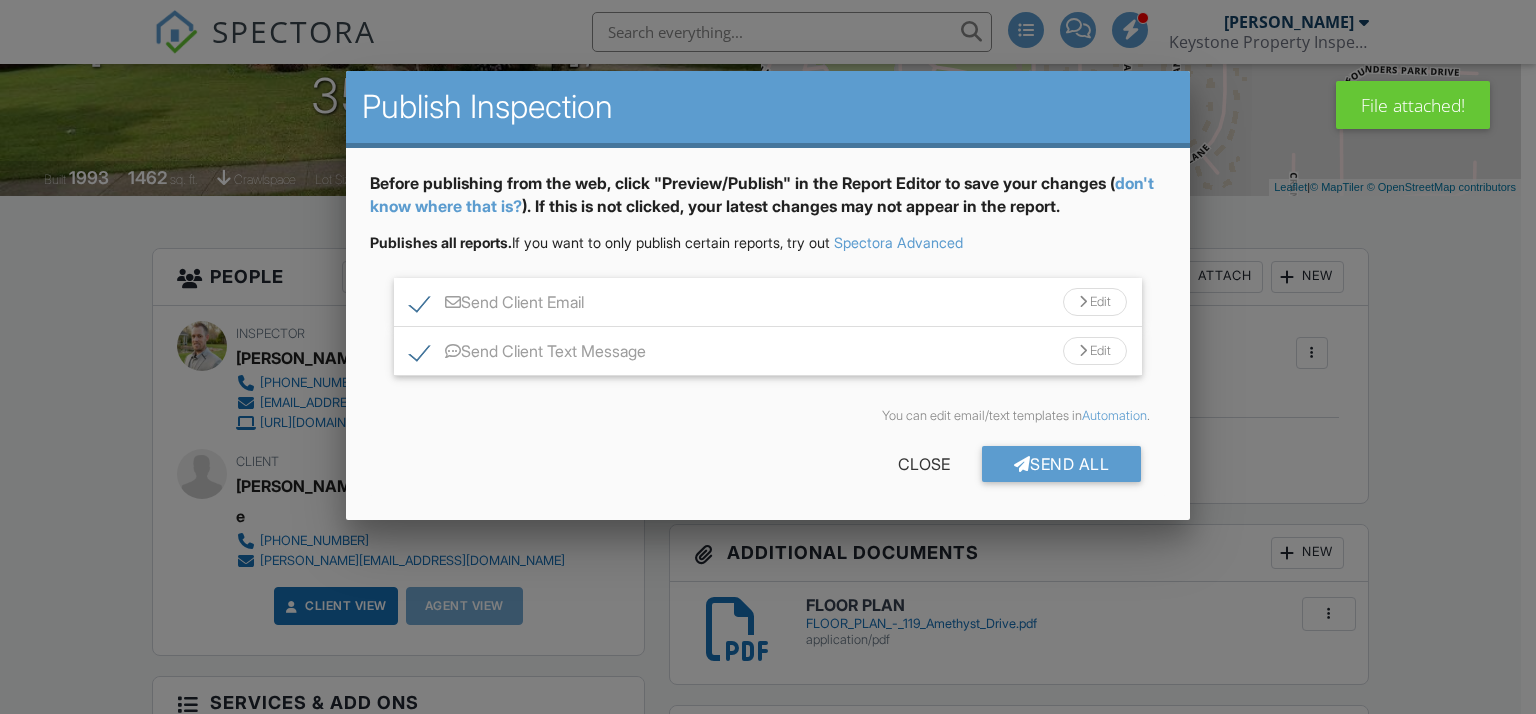 click on "Edit" at bounding box center [1095, 302] 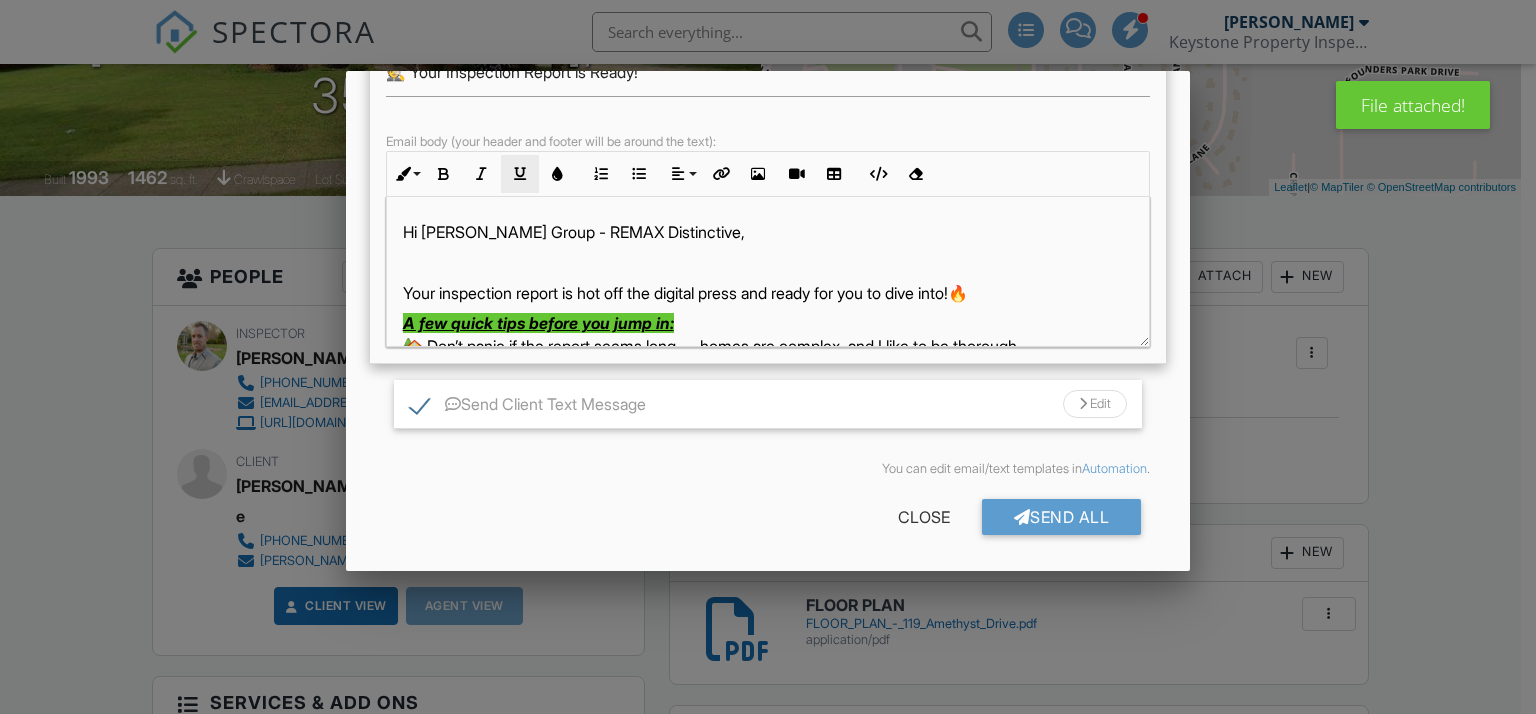 scroll, scrollTop: 180, scrollLeft: 0, axis: vertical 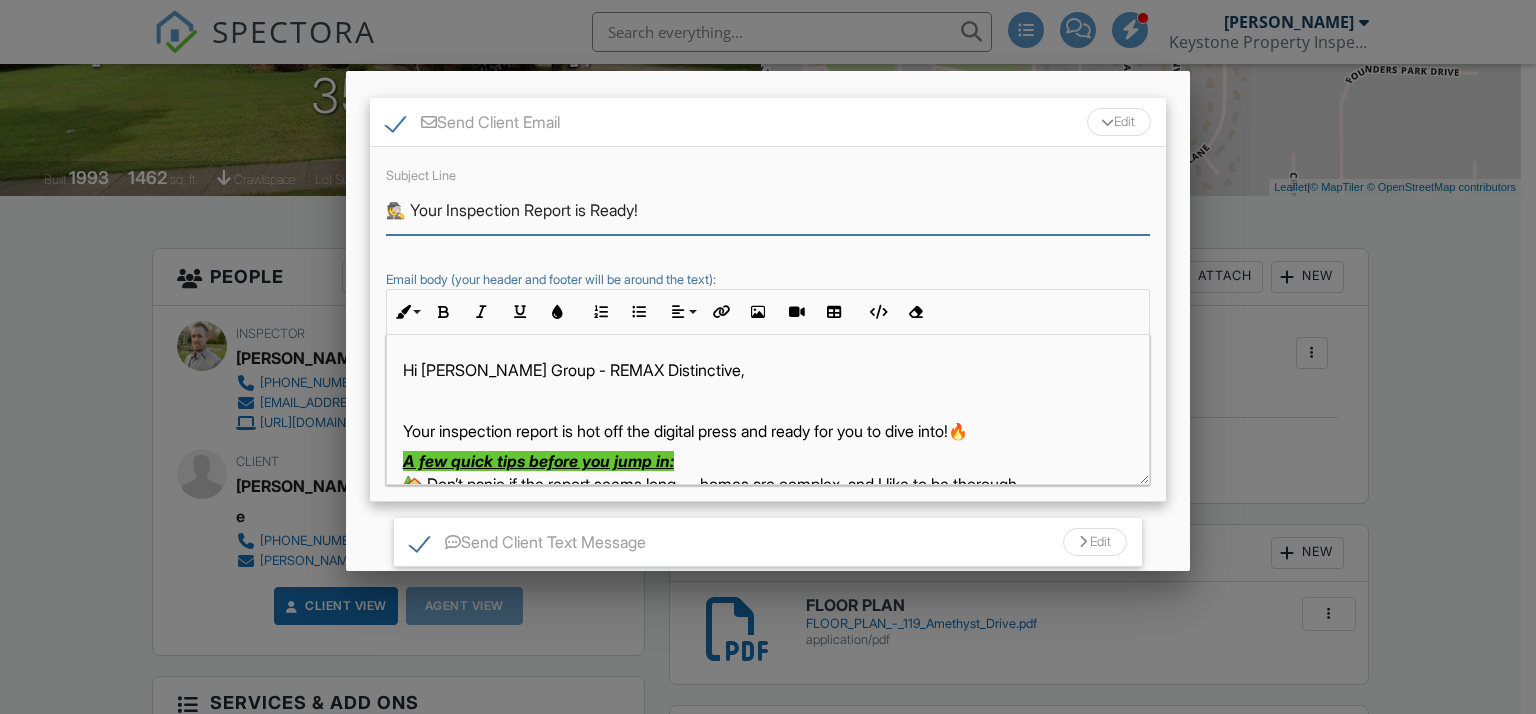 drag, startPoint x: 588, startPoint y: 215, endPoint x: 449, endPoint y: 211, distance: 139.05754 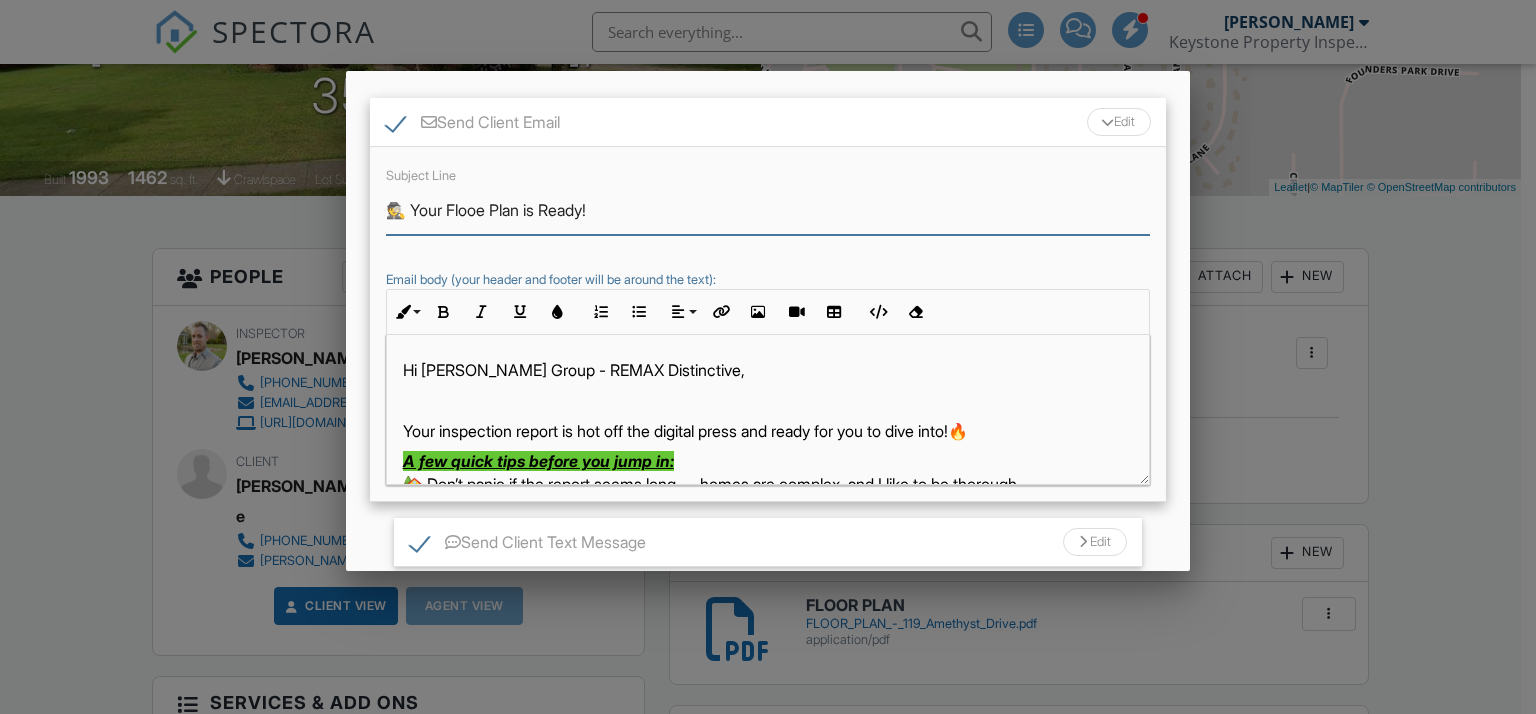 click on "🕵️ Your Flooe Plan is Ready!" at bounding box center (768, 210) 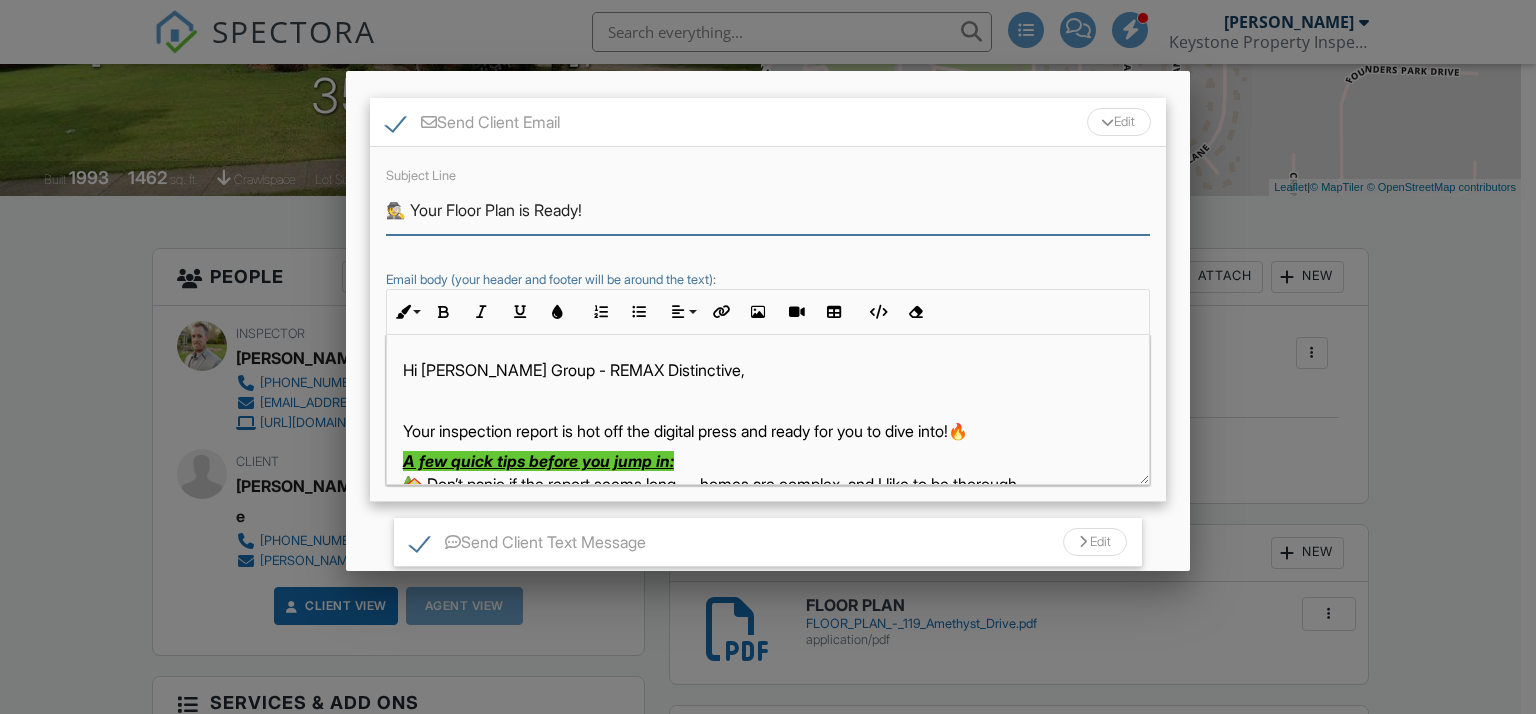 click on "🕵️ Your Floor Plan is Ready!" at bounding box center (768, 210) 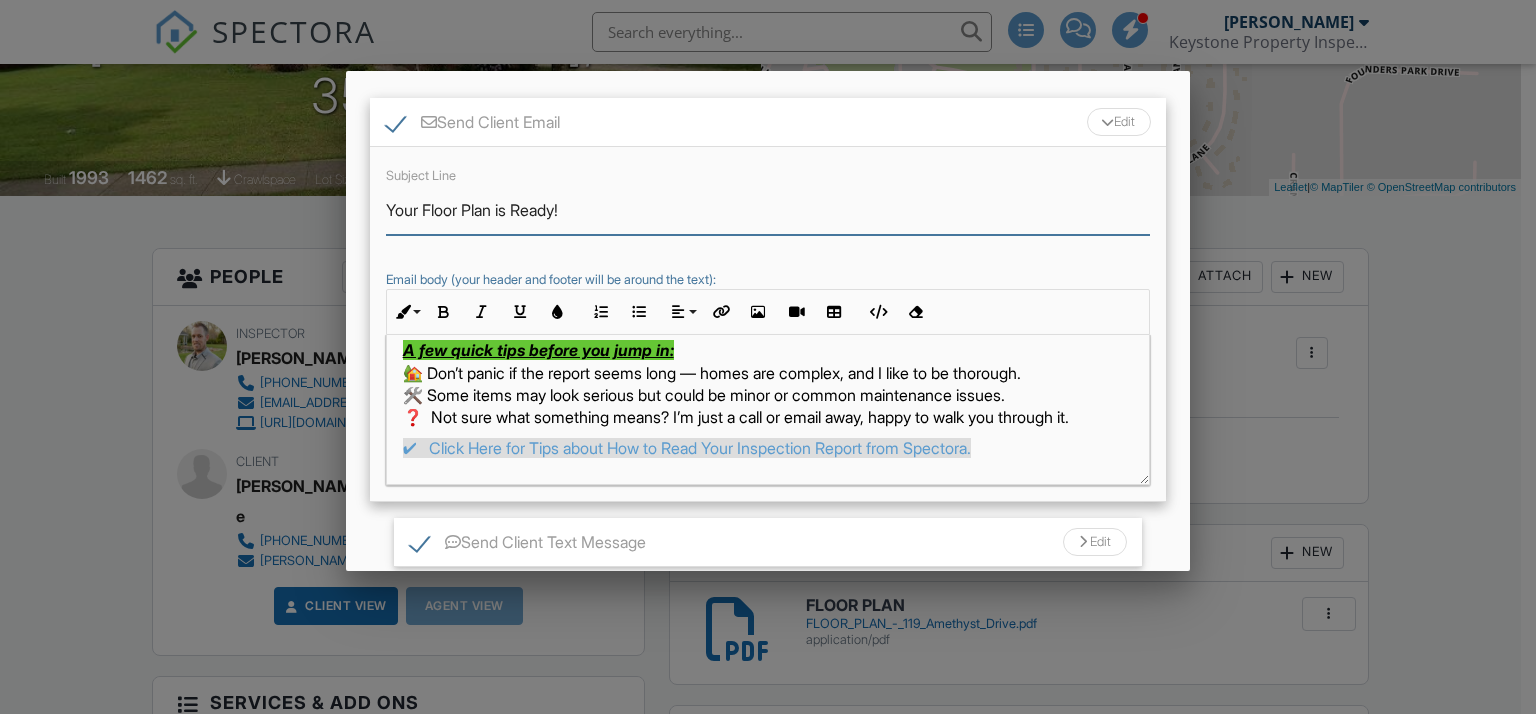 scroll, scrollTop: 223, scrollLeft: 0, axis: vertical 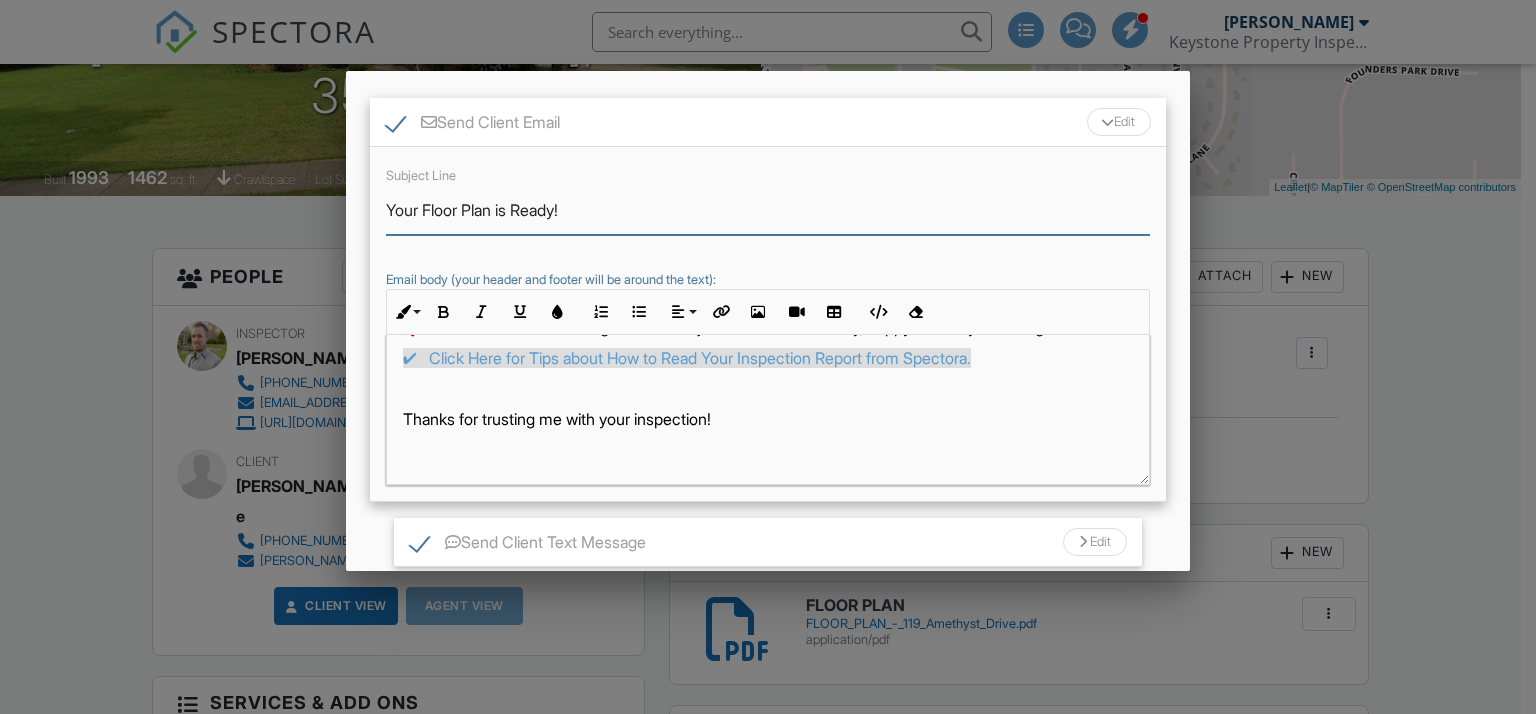 type on "Your Floor Plan is Ready!" 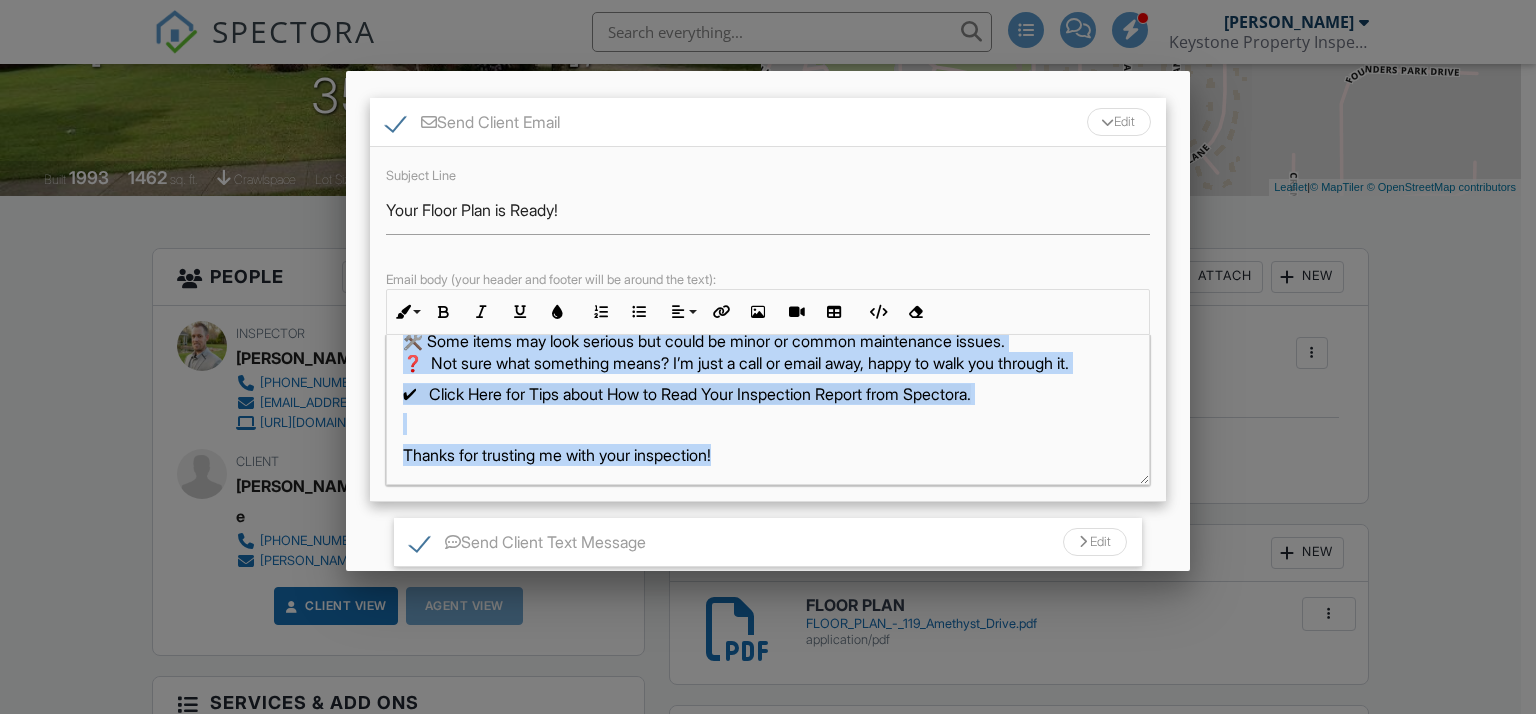 scroll, scrollTop: 0, scrollLeft: 0, axis: both 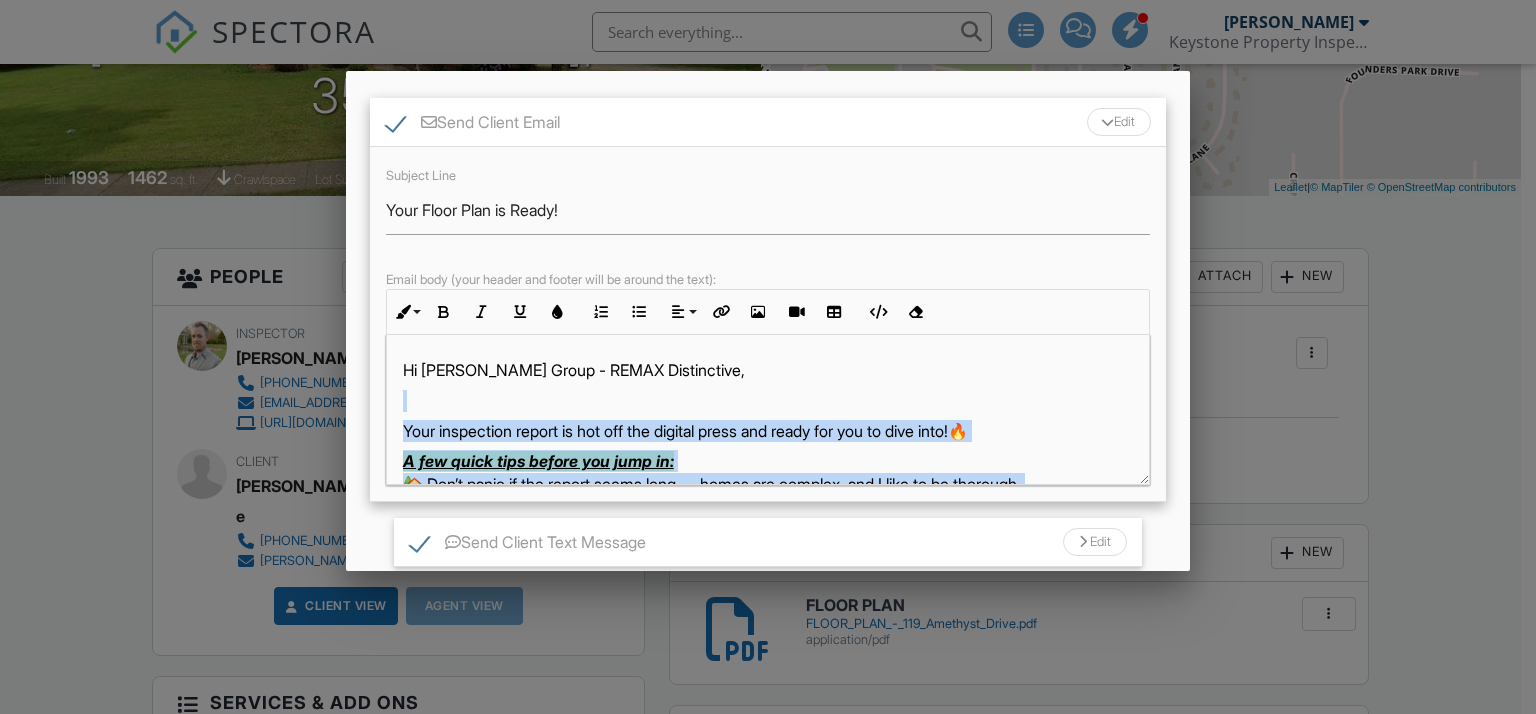 drag, startPoint x: 788, startPoint y: 410, endPoint x: 396, endPoint y: 410, distance: 392 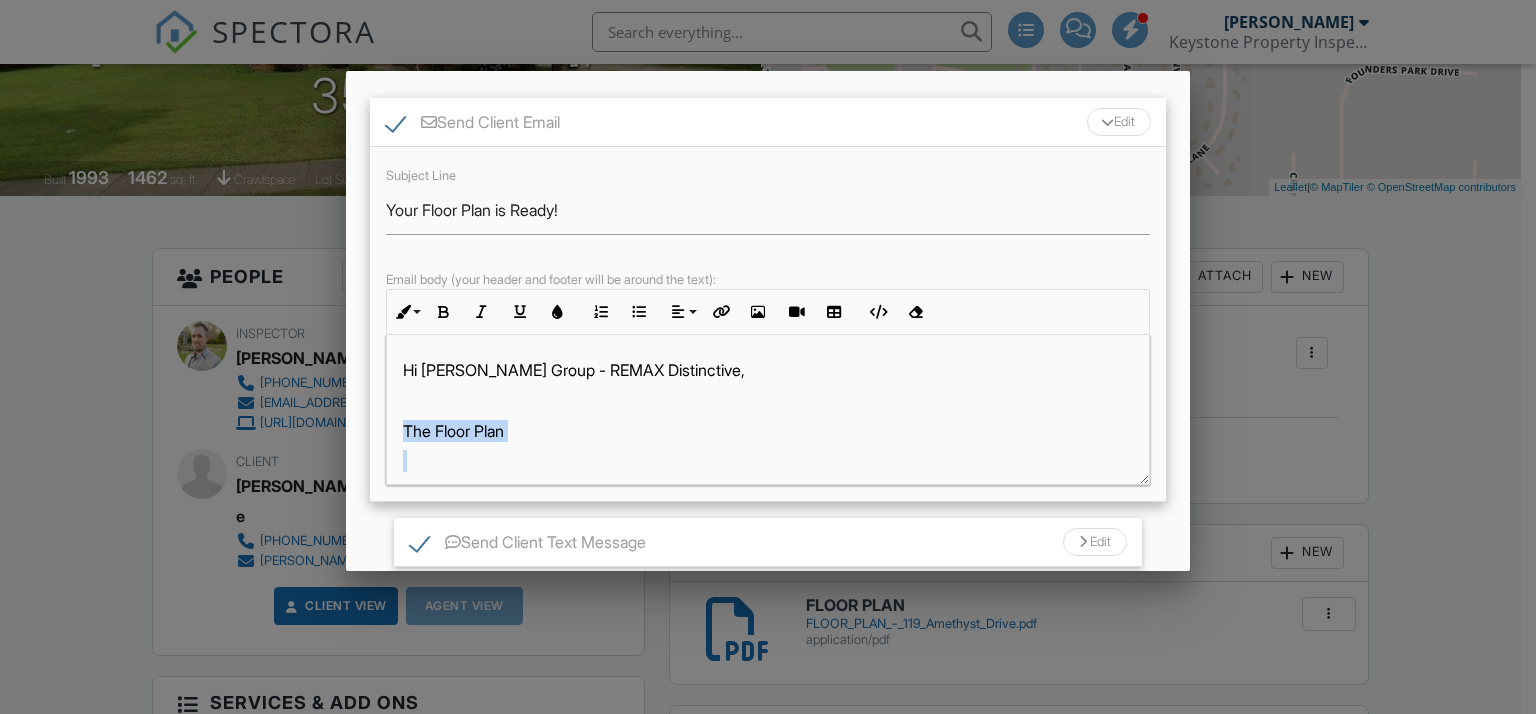 scroll, scrollTop: 12, scrollLeft: 0, axis: vertical 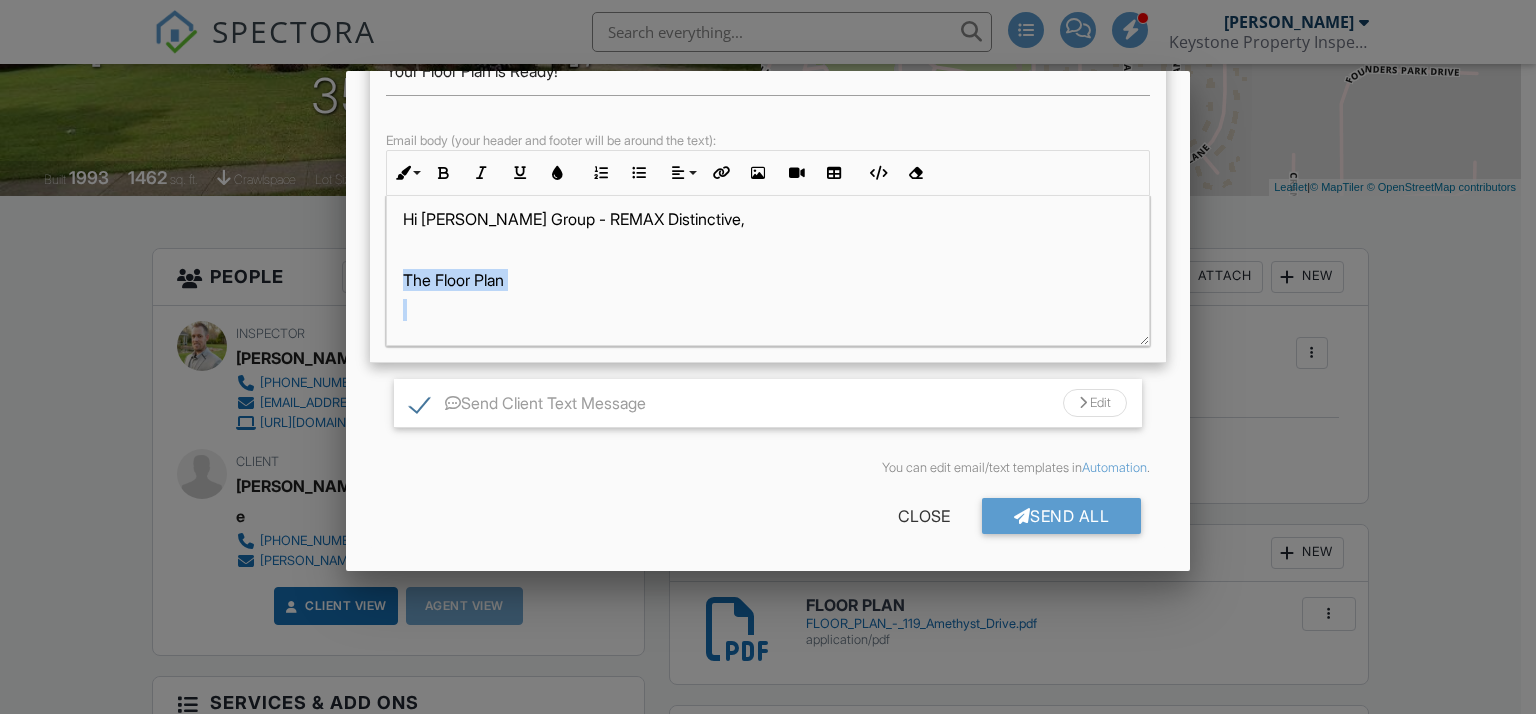 drag, startPoint x: 404, startPoint y: 431, endPoint x: 1192, endPoint y: 621, distance: 810.5825 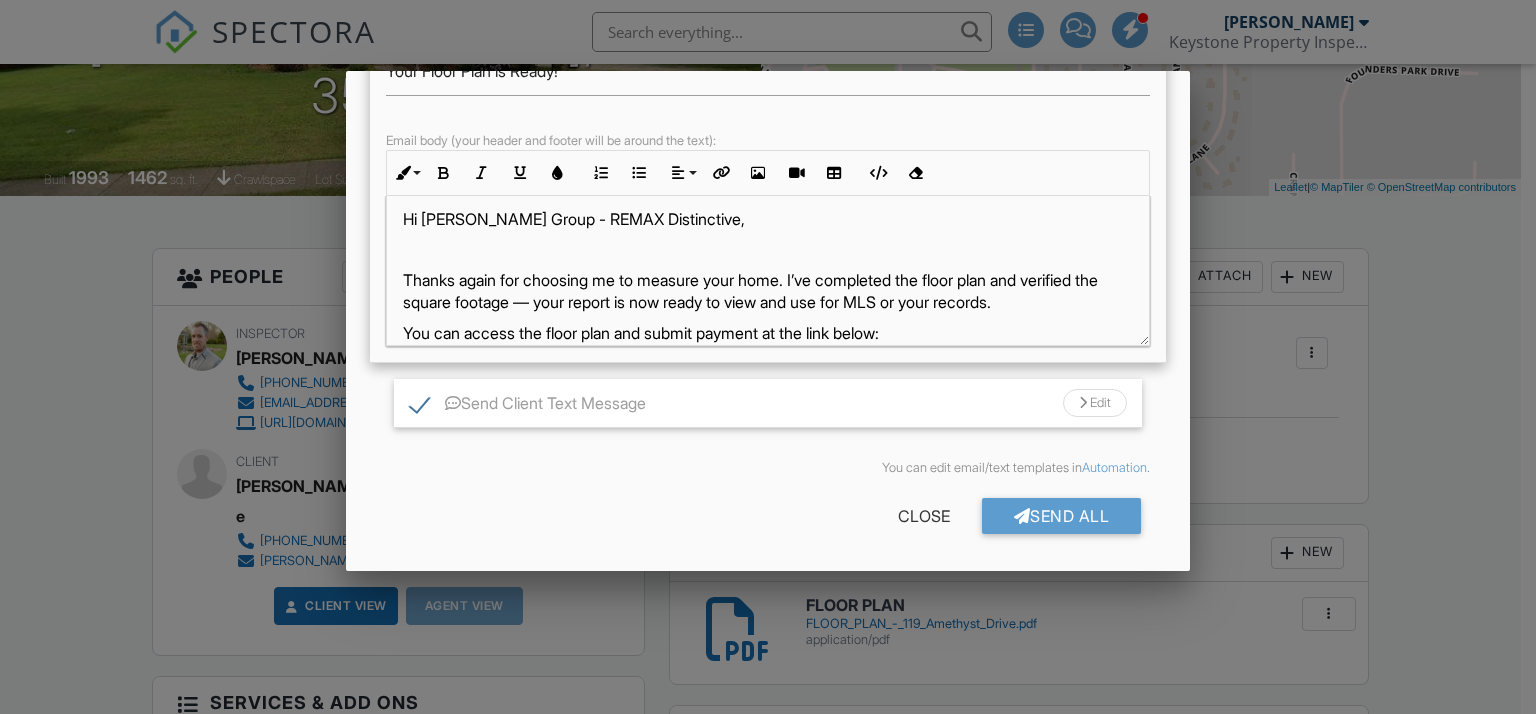 scroll, scrollTop: 303, scrollLeft: 0, axis: vertical 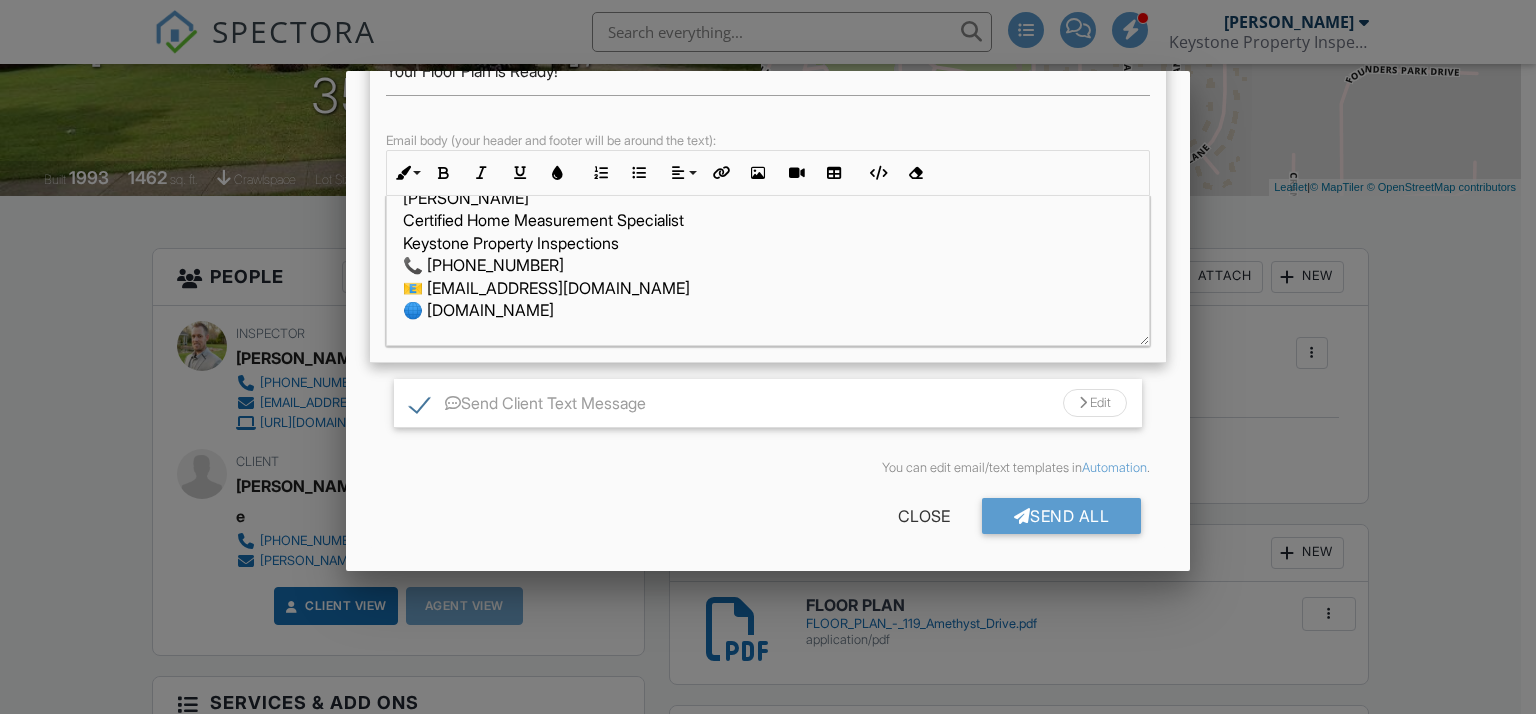drag, startPoint x: 694, startPoint y: 333, endPoint x: 390, endPoint y: 211, distance: 327.56677 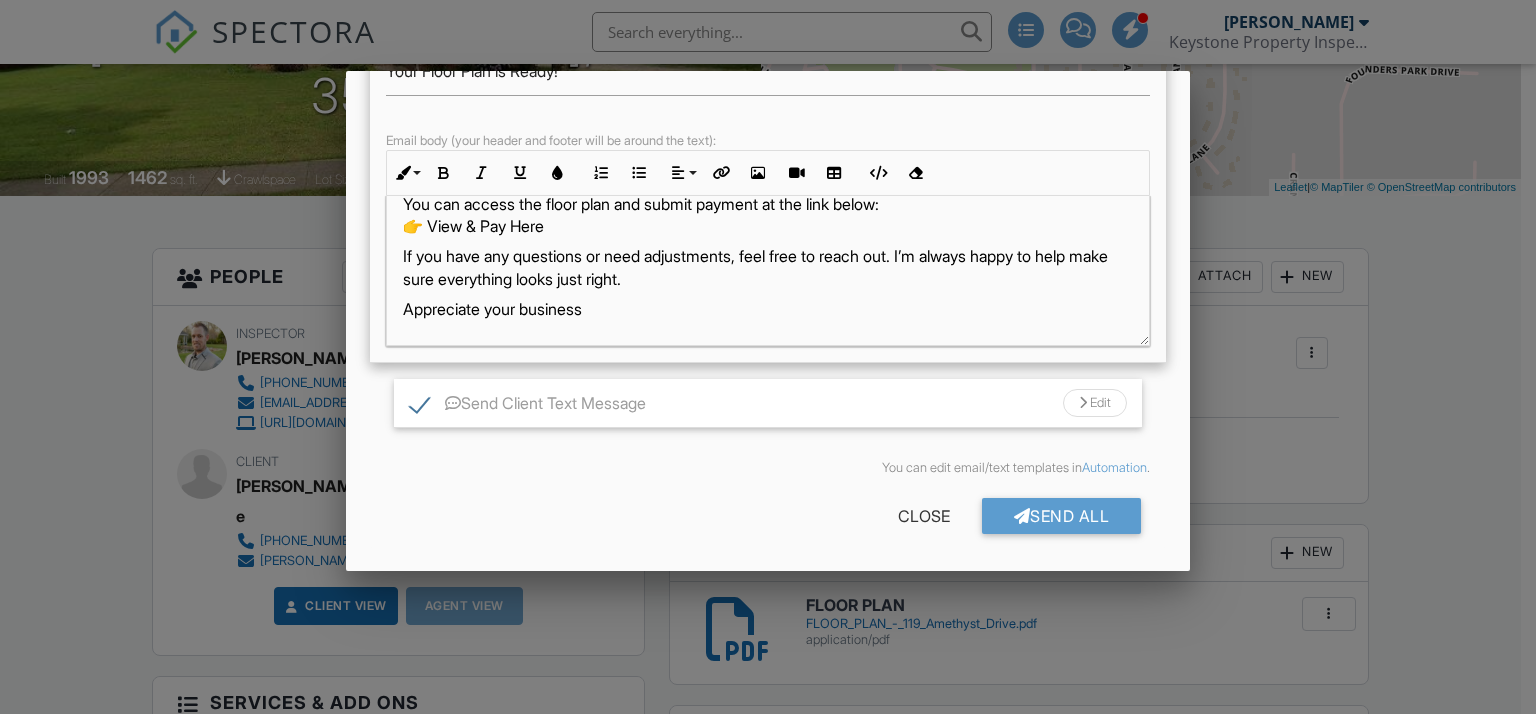scroll, scrollTop: 162, scrollLeft: 0, axis: vertical 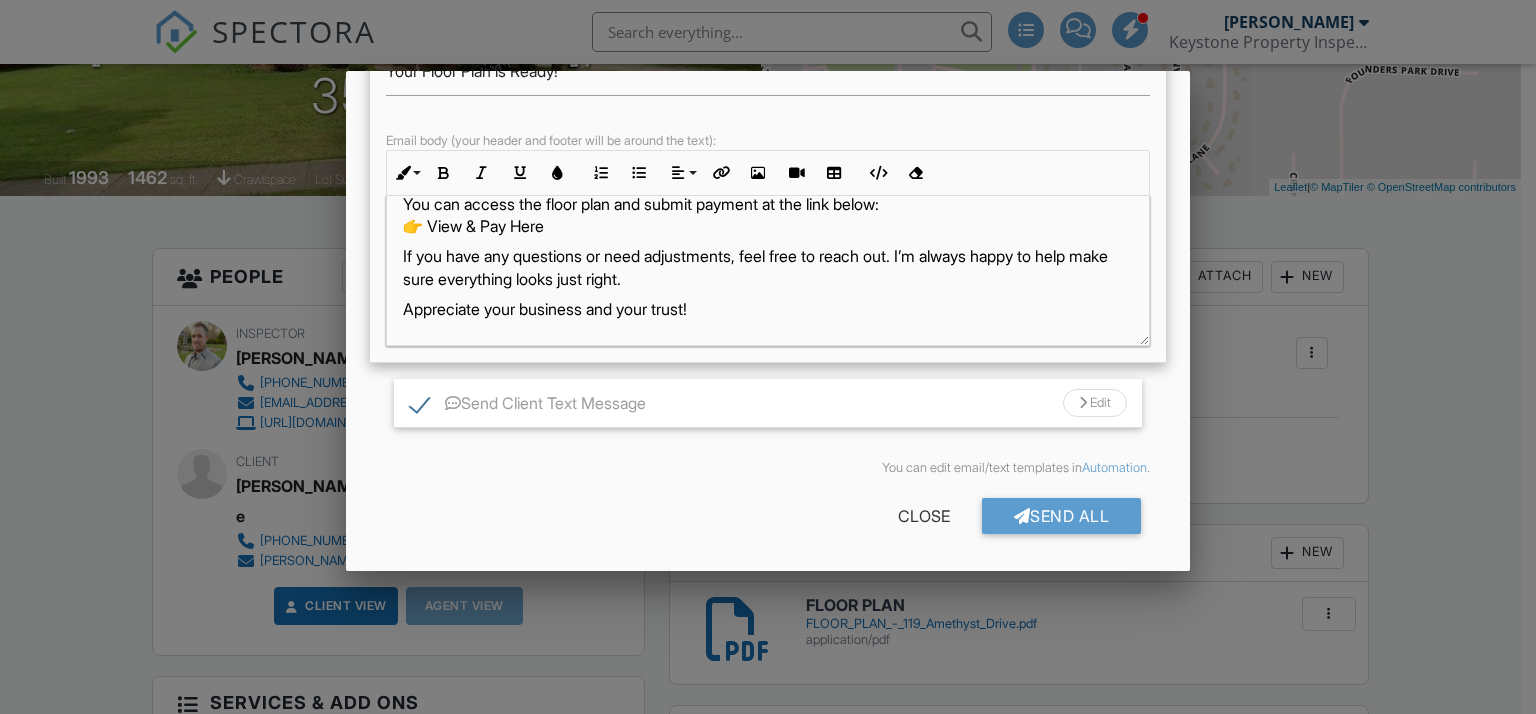 click on "If you have any questions or need adjustments, feel free to reach out. I’m always happy to help make sure everything looks just right." at bounding box center (768, 267) 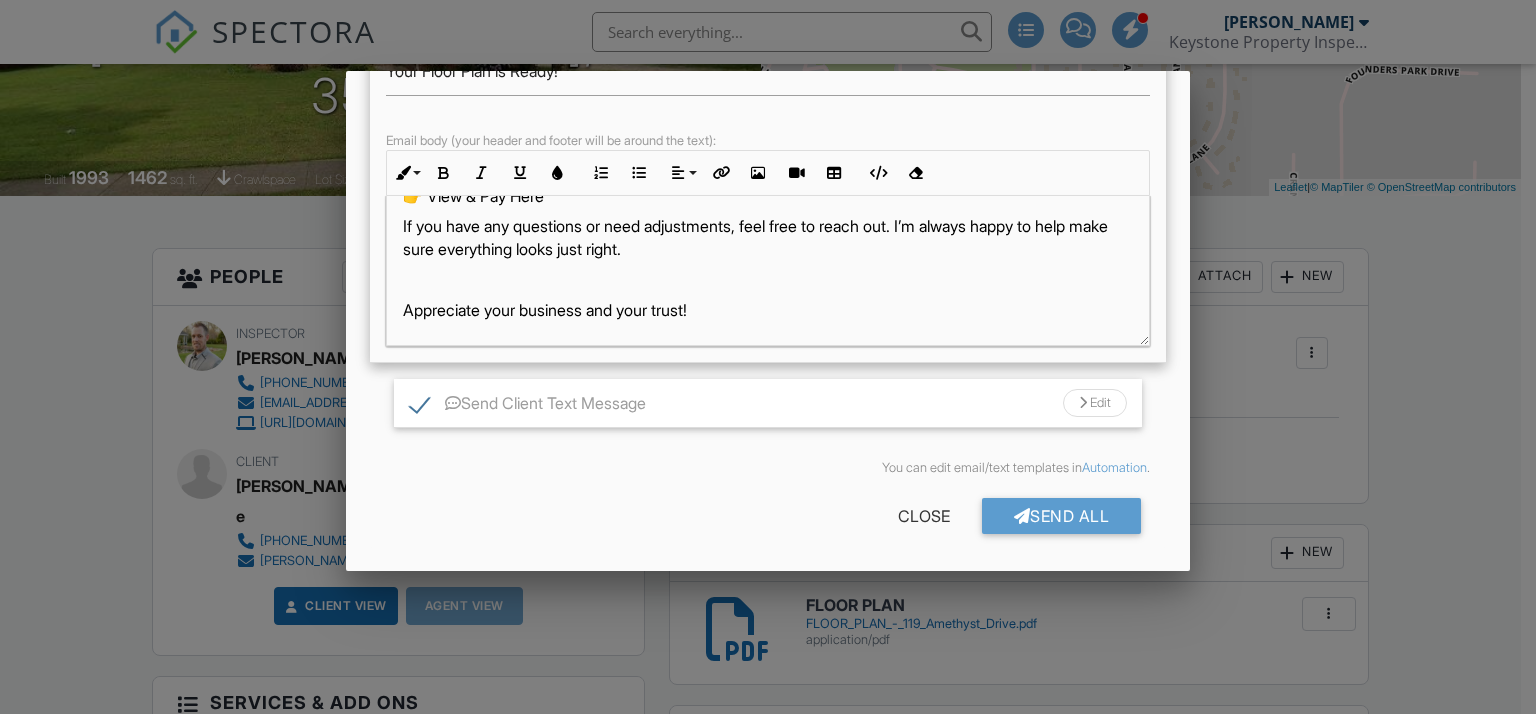 scroll, scrollTop: 92, scrollLeft: 0, axis: vertical 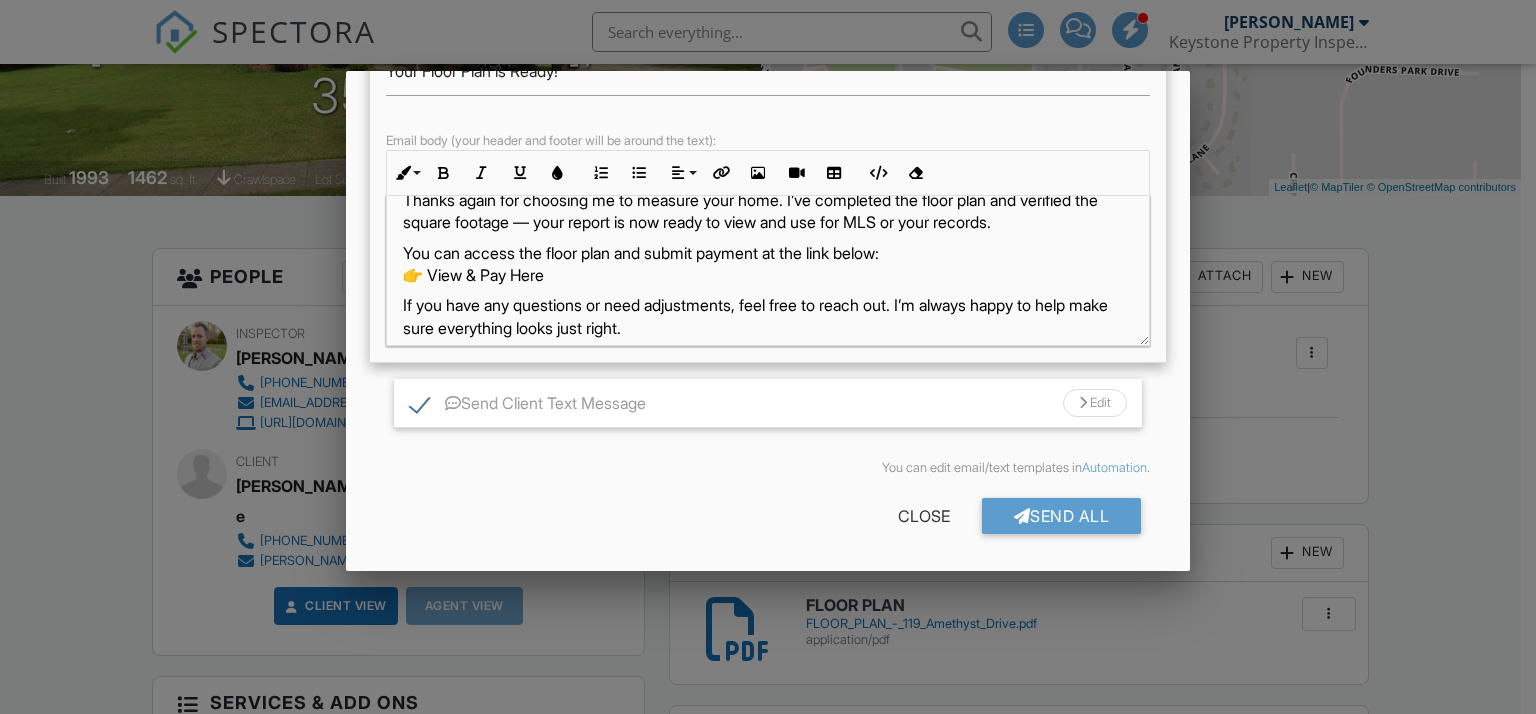 click on "You can access the floor plan and submit payment at the link below: 👉 View & Pay Here" at bounding box center (768, 264) 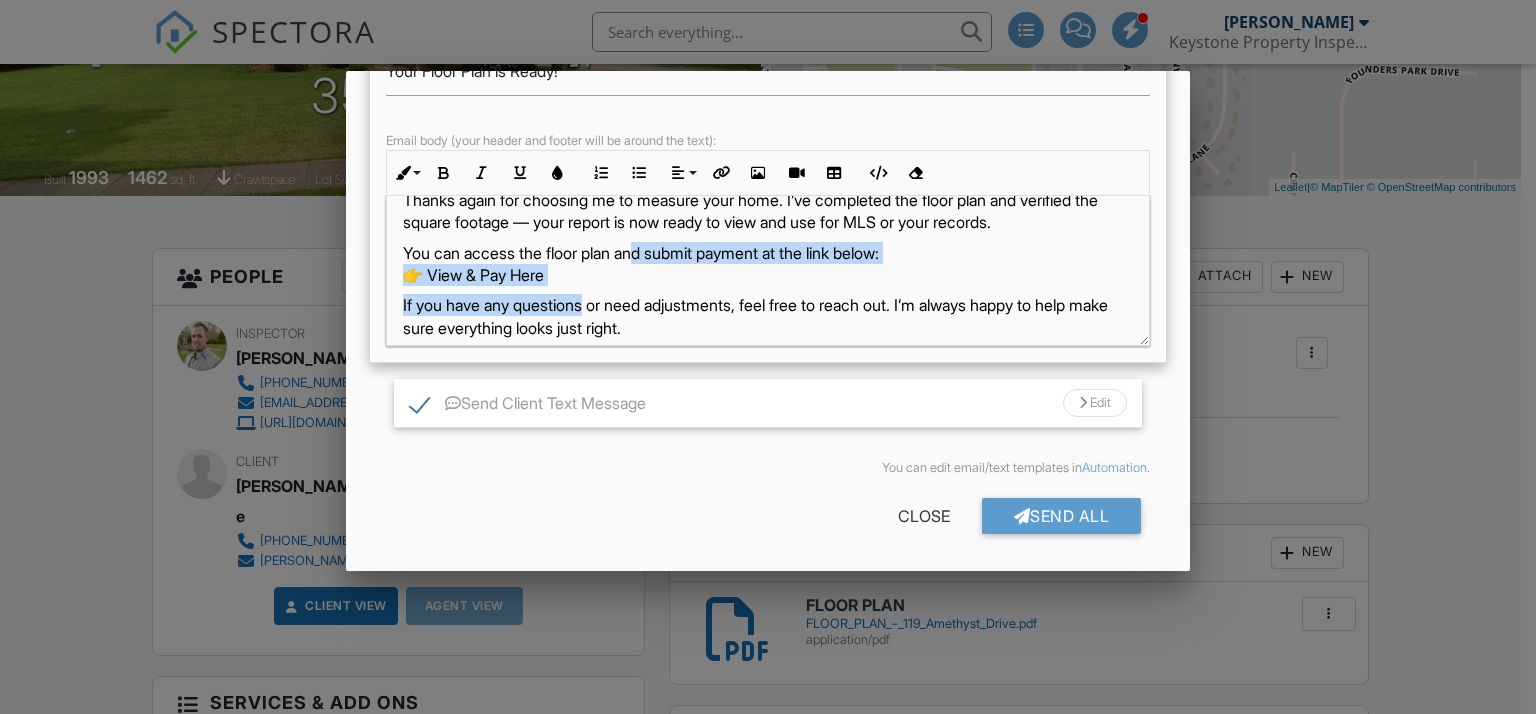 drag, startPoint x: 593, startPoint y: 311, endPoint x: 652, endPoint y: 283, distance: 65.30697 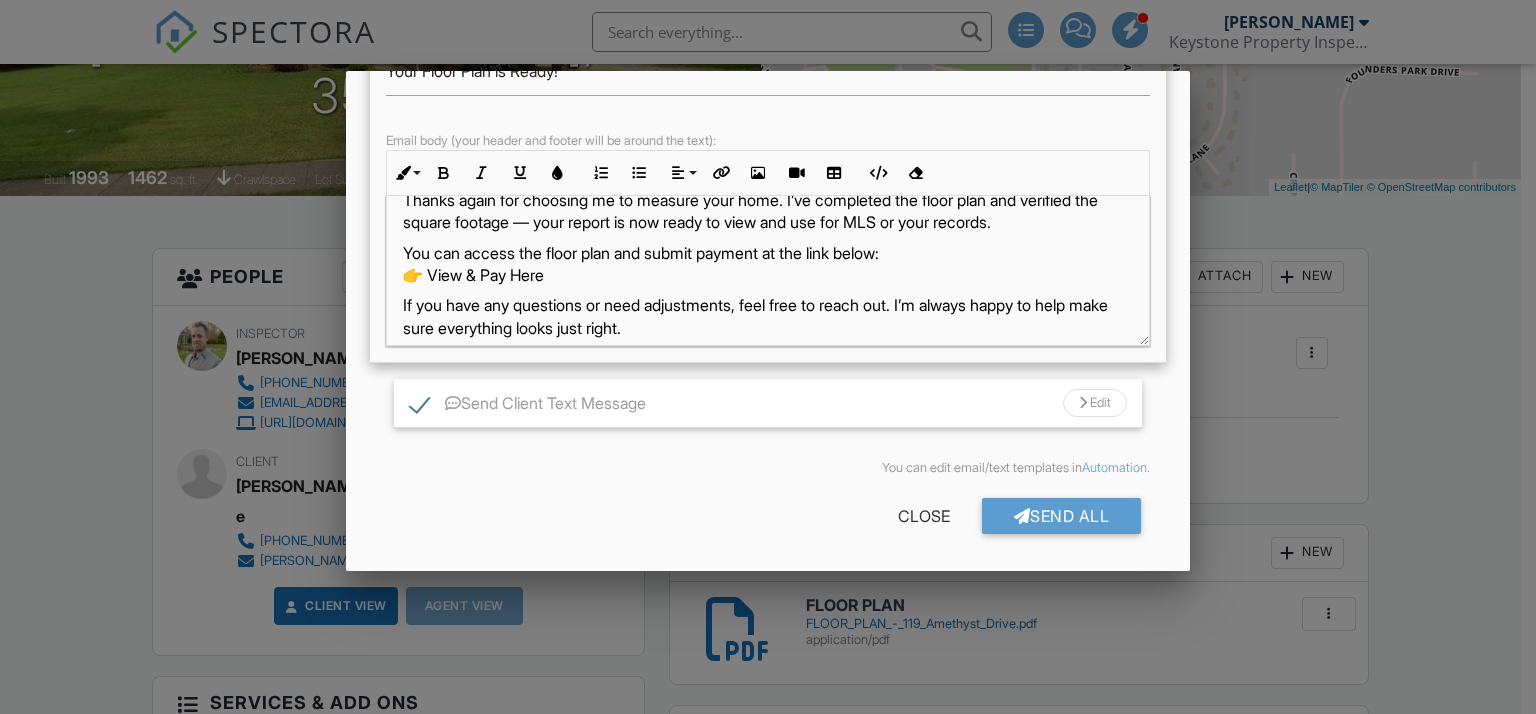 click on "Hi Rebecca Lowrey Group - REMAX Distinctive, Thanks again for choosing me to measure your home. I’ve completed the floor plan and verified the square footage — your report is now ready to view and use for MLS or your records. You can access the floor plan and submit payment at the link below: 👉 View & Pay Here If you have any questions or need adjustments, feel free to reach out. I’m always happy to help make sure everything looks just right. Appreciate your business and your trust!" at bounding box center [768, 264] 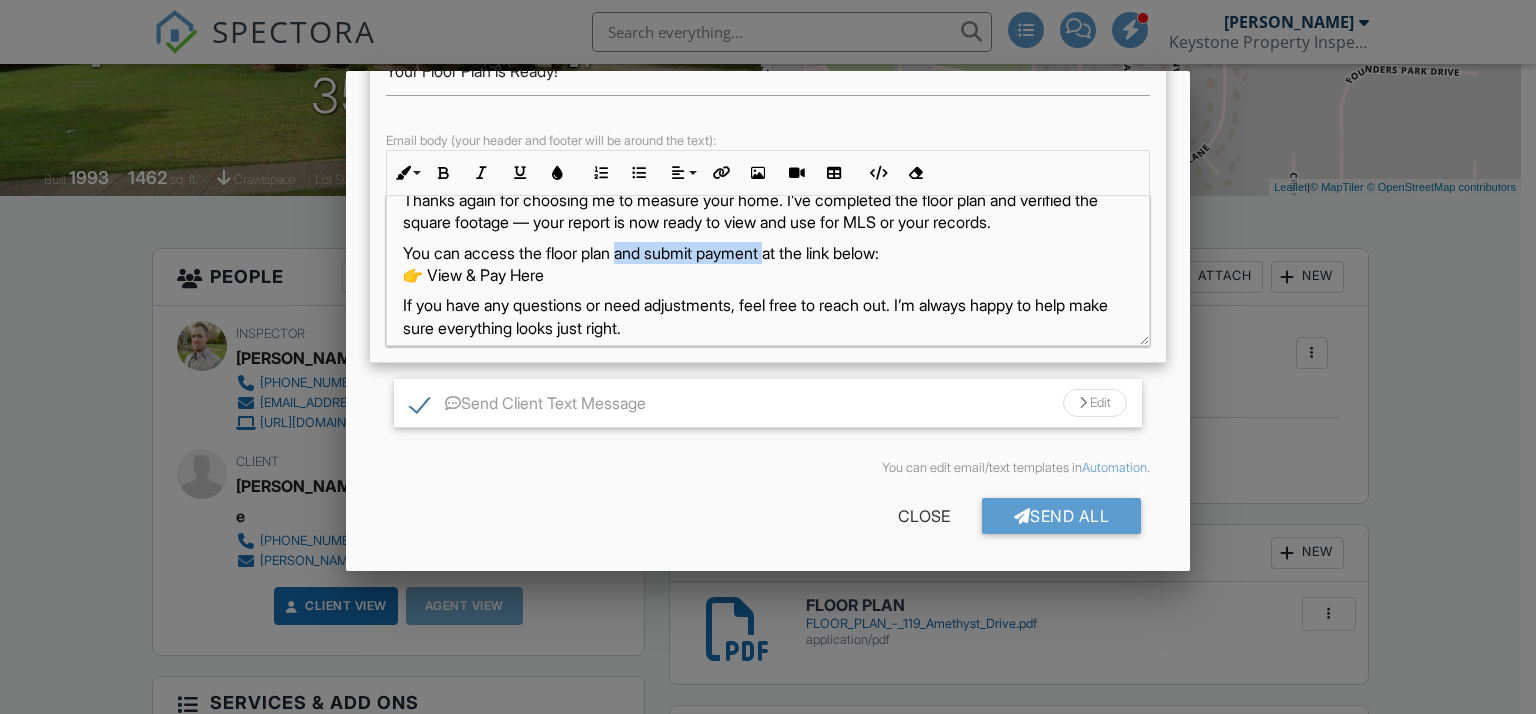 drag, startPoint x: 787, startPoint y: 275, endPoint x: 634, endPoint y: 275, distance: 153 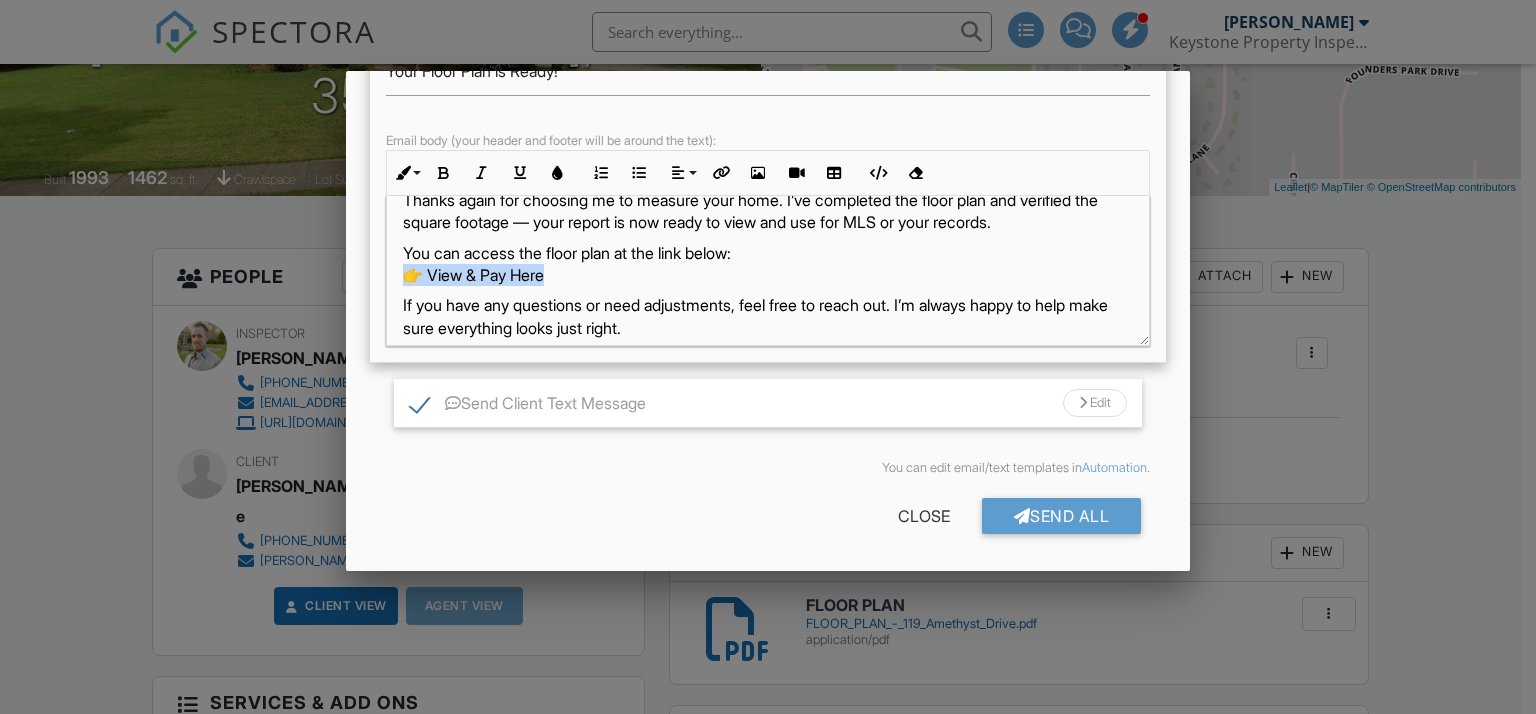 drag, startPoint x: 636, startPoint y: 298, endPoint x: 380, endPoint y: 298, distance: 256 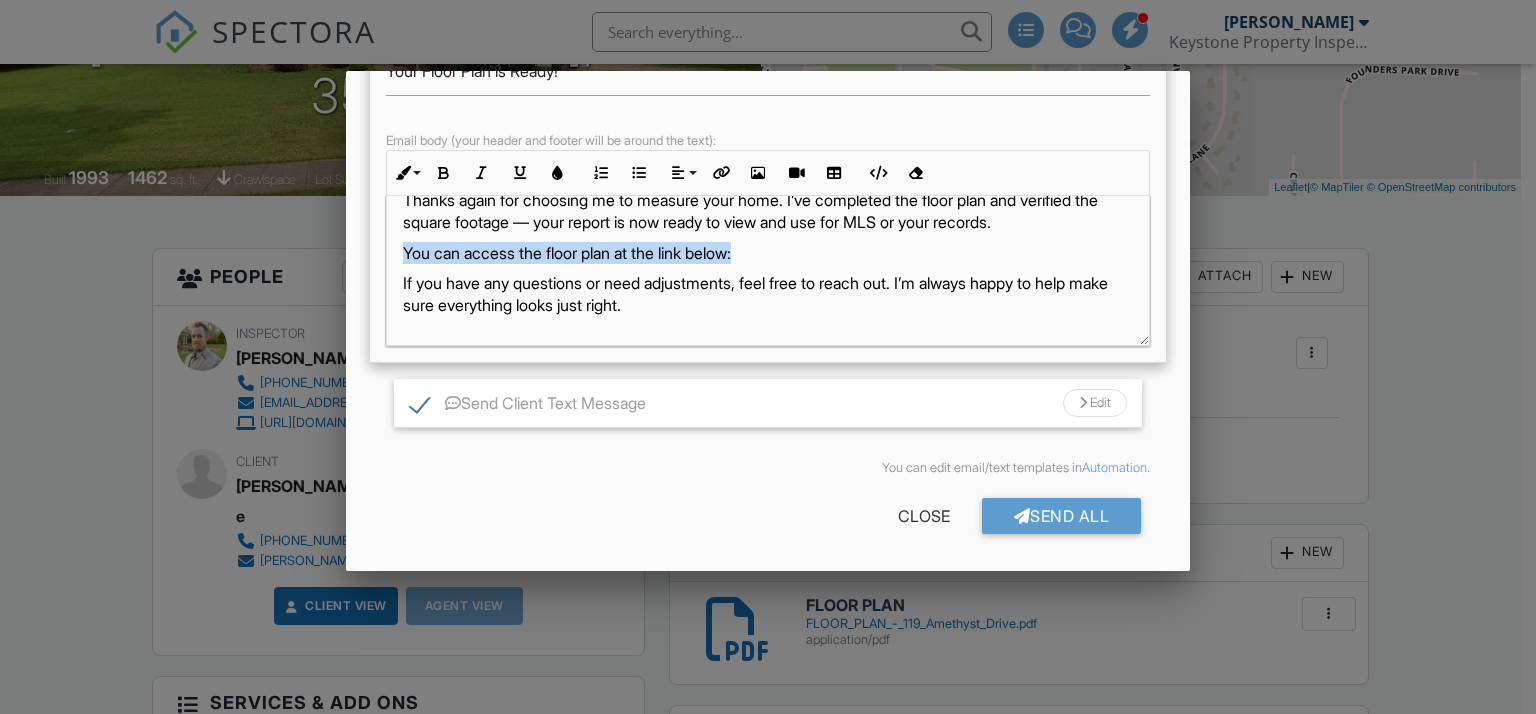 drag, startPoint x: 790, startPoint y: 278, endPoint x: 315, endPoint y: 259, distance: 475.37985 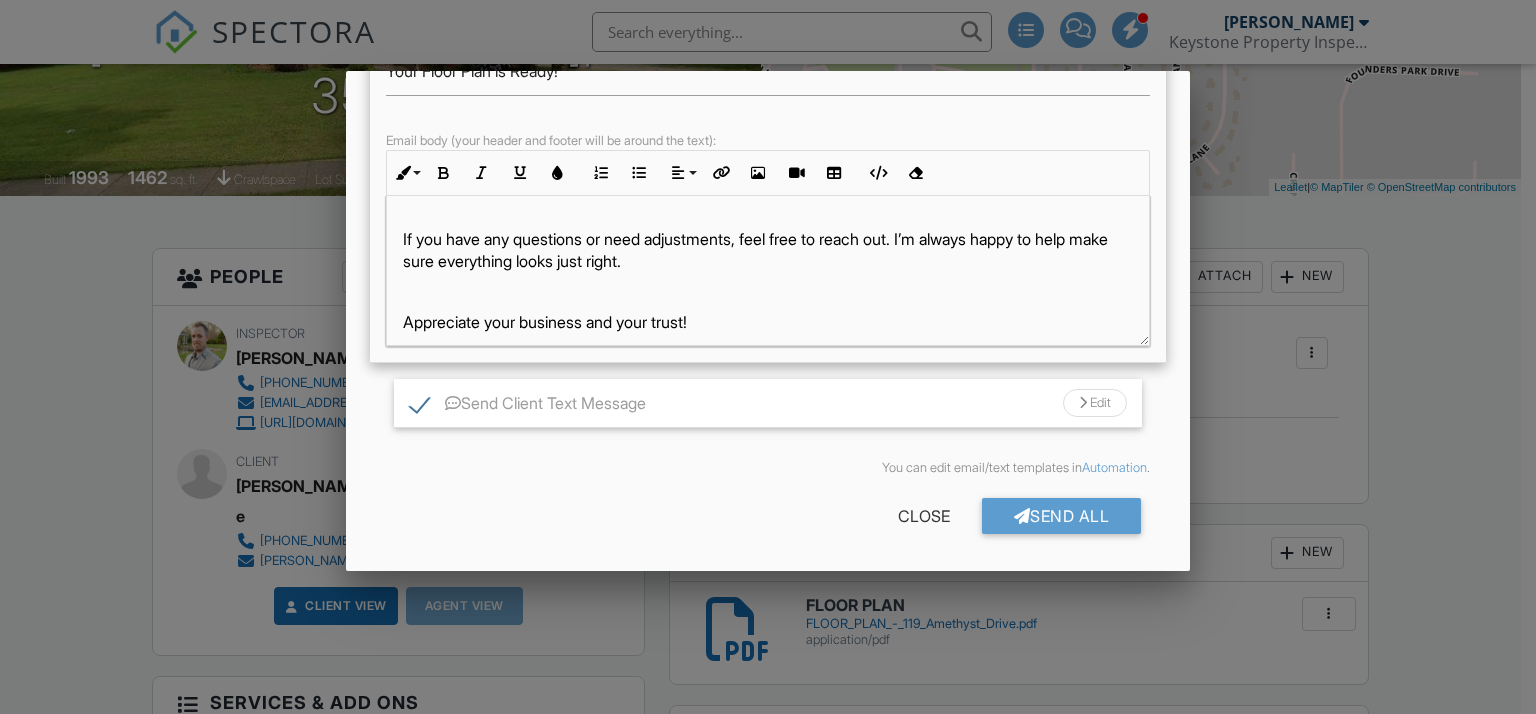 scroll, scrollTop: 170, scrollLeft: 0, axis: vertical 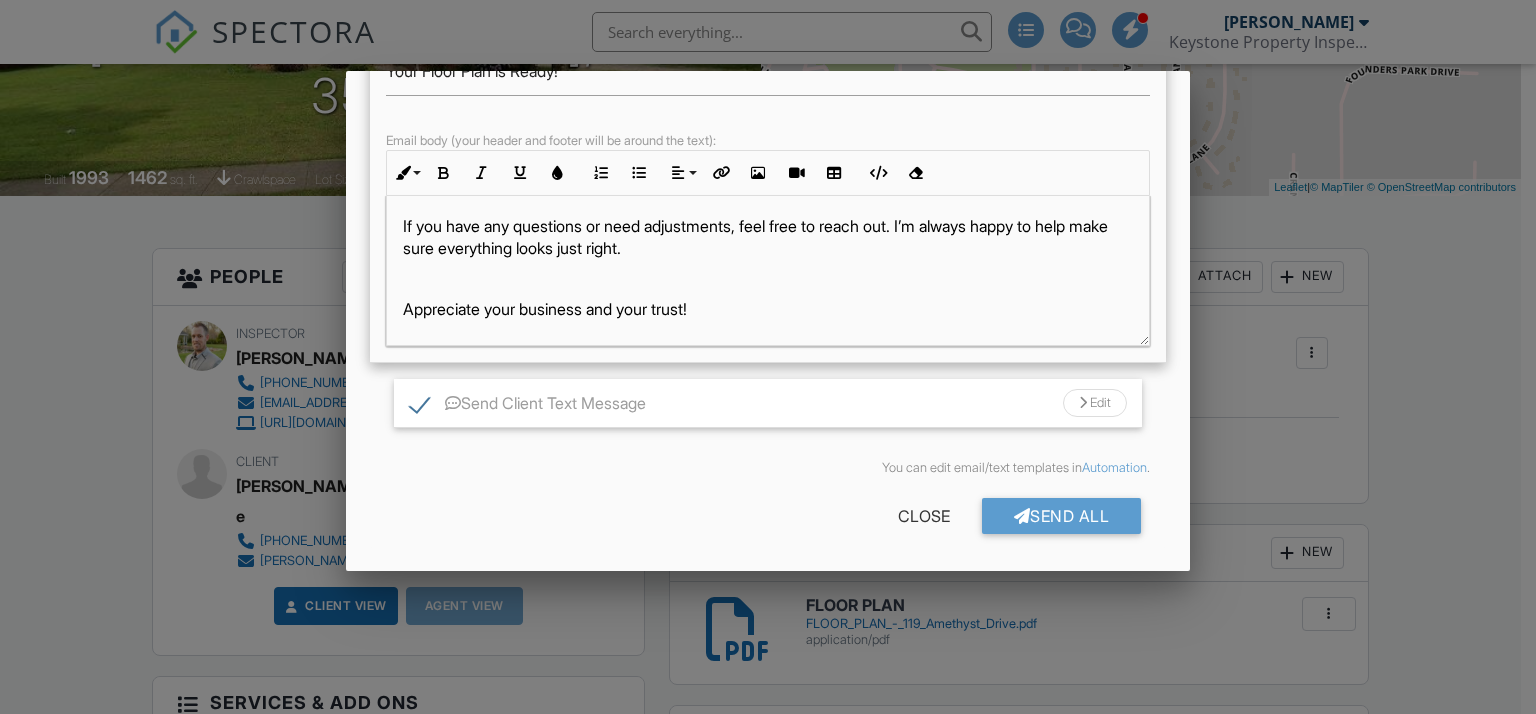 click at bounding box center (768, 279) 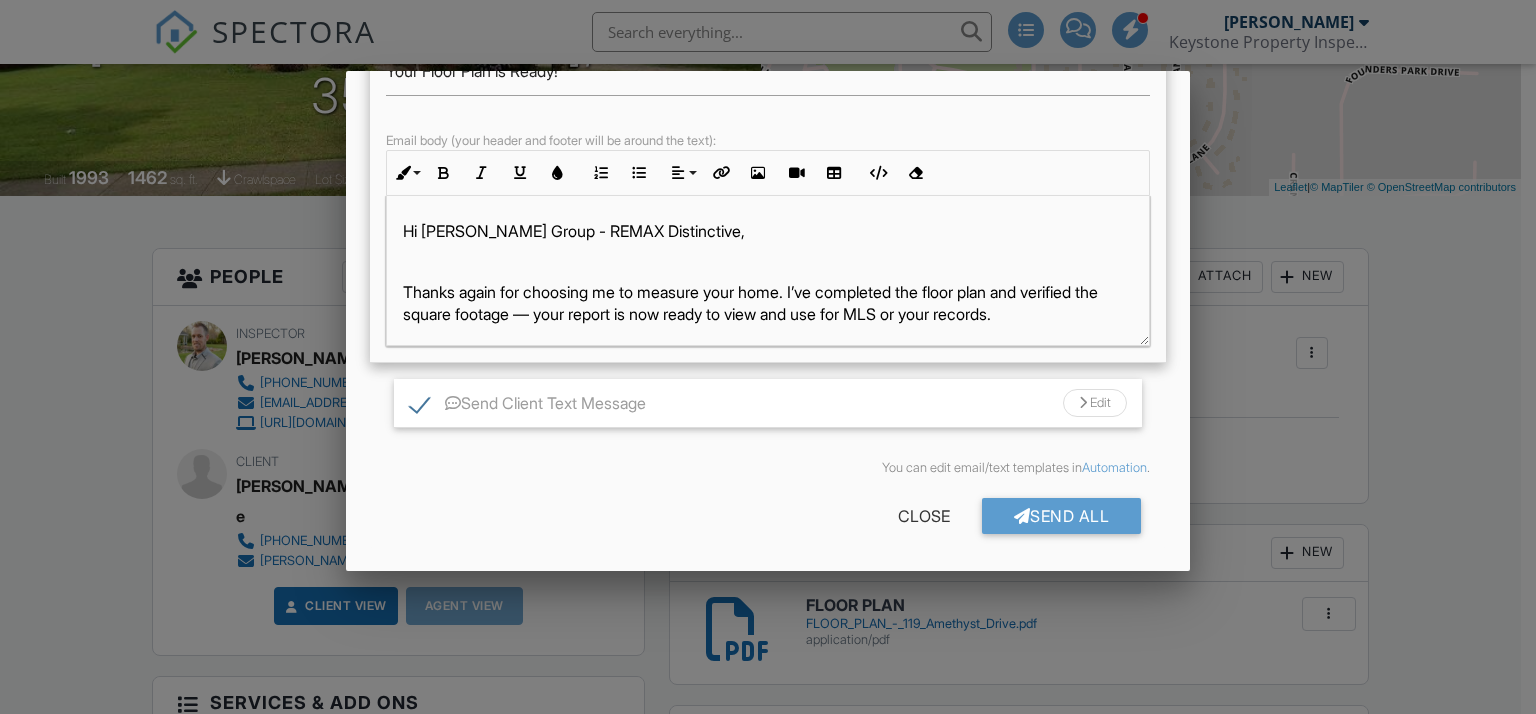 click at bounding box center [768, 262] 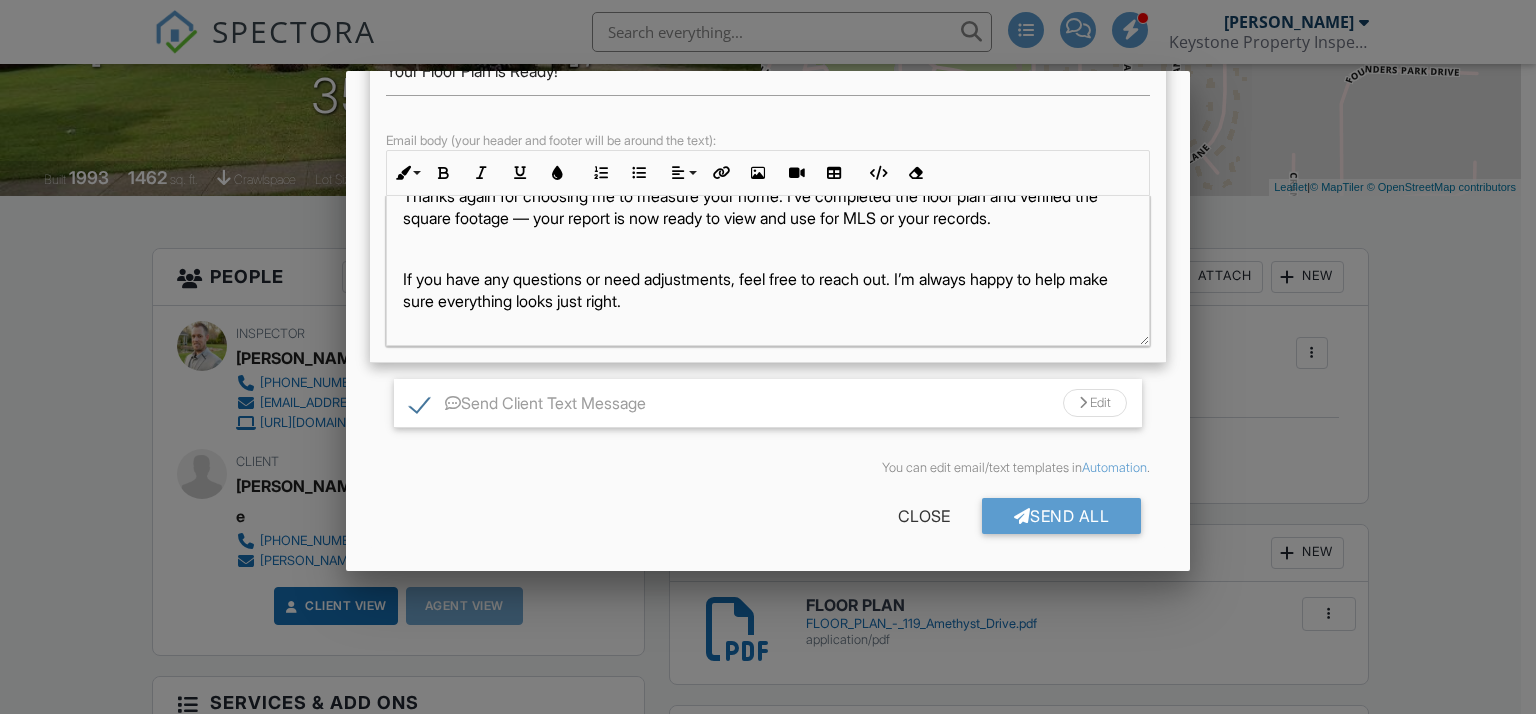 scroll, scrollTop: 0, scrollLeft: 0, axis: both 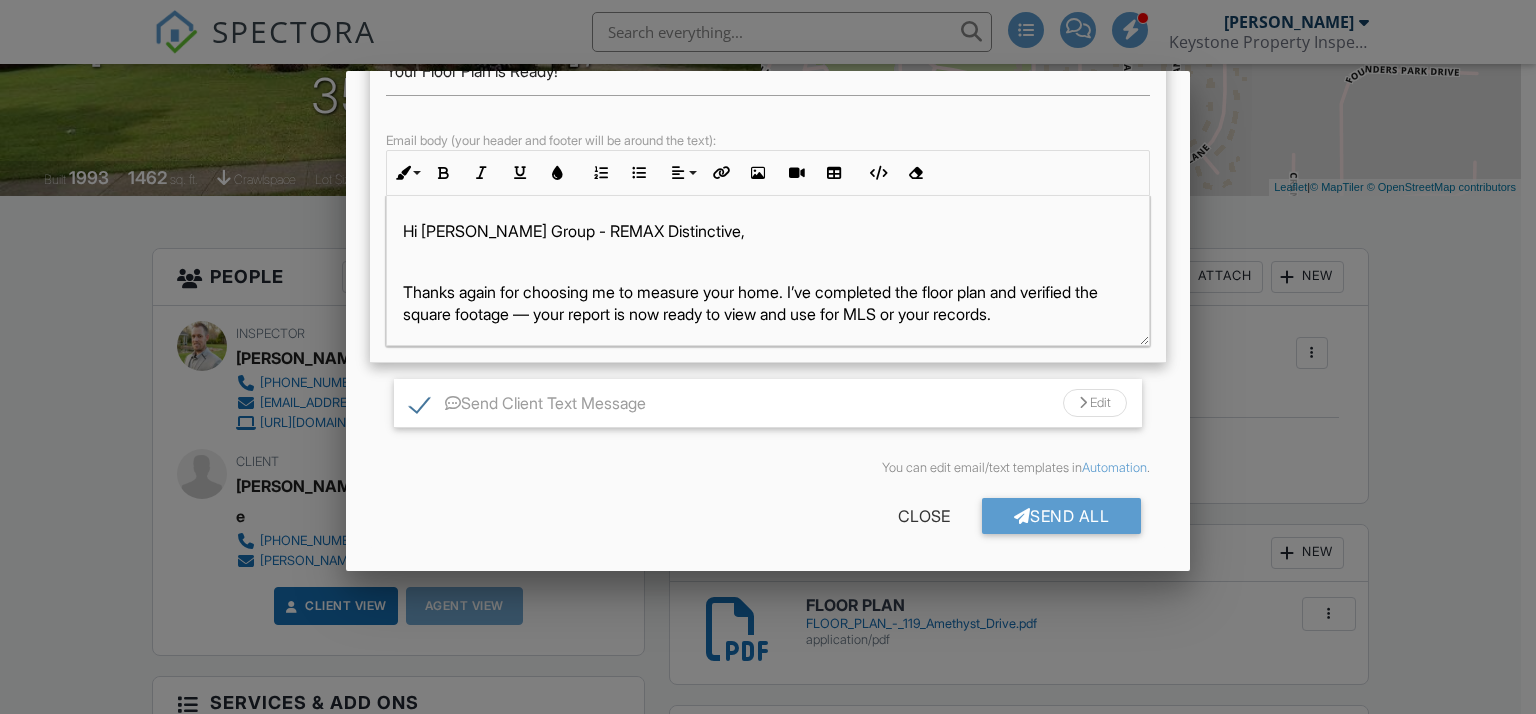 click on "Hi [PERSON_NAME] Group - REMAX Distinctive," at bounding box center [768, 231] 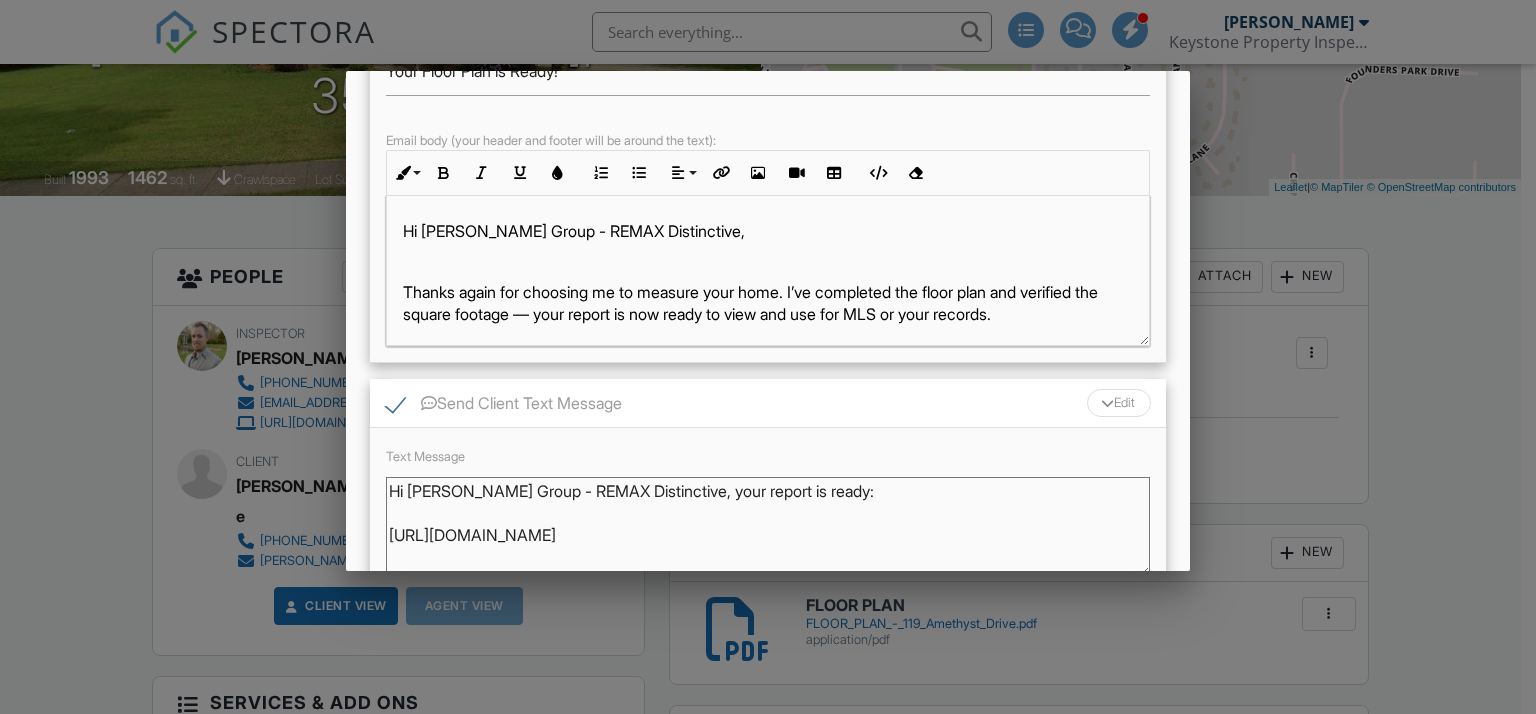 click on "Hi [PERSON_NAME] Group - REMAX Distinctive, your report is ready:
[URL][DOMAIN_NAME]
- [PERSON_NAME] [PHONE_NUMBER]" at bounding box center [768, 527] 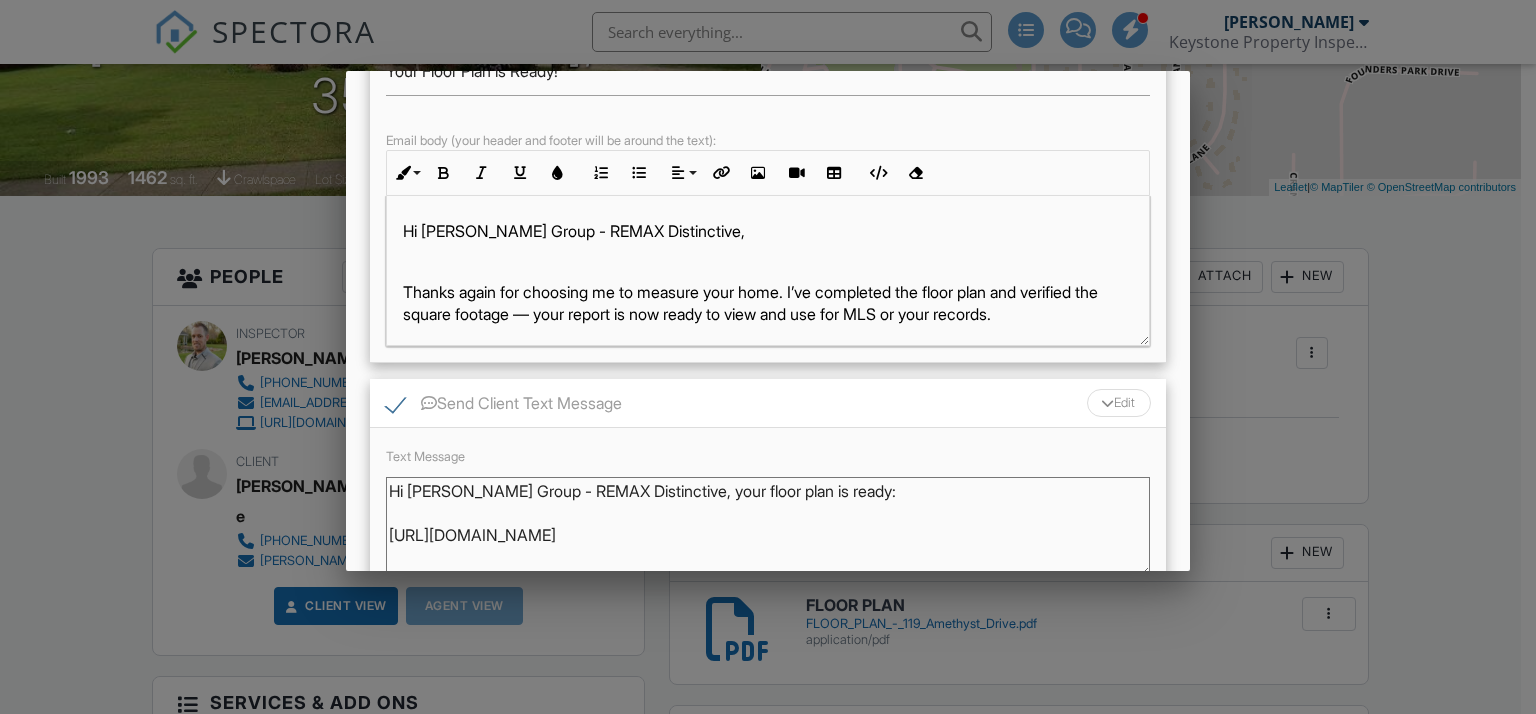 click on "Hi [PERSON_NAME] Group - REMAX Distinctive, your report is ready:
[URL][DOMAIN_NAME]
- [PERSON_NAME] [PHONE_NUMBER]" at bounding box center (768, 527) 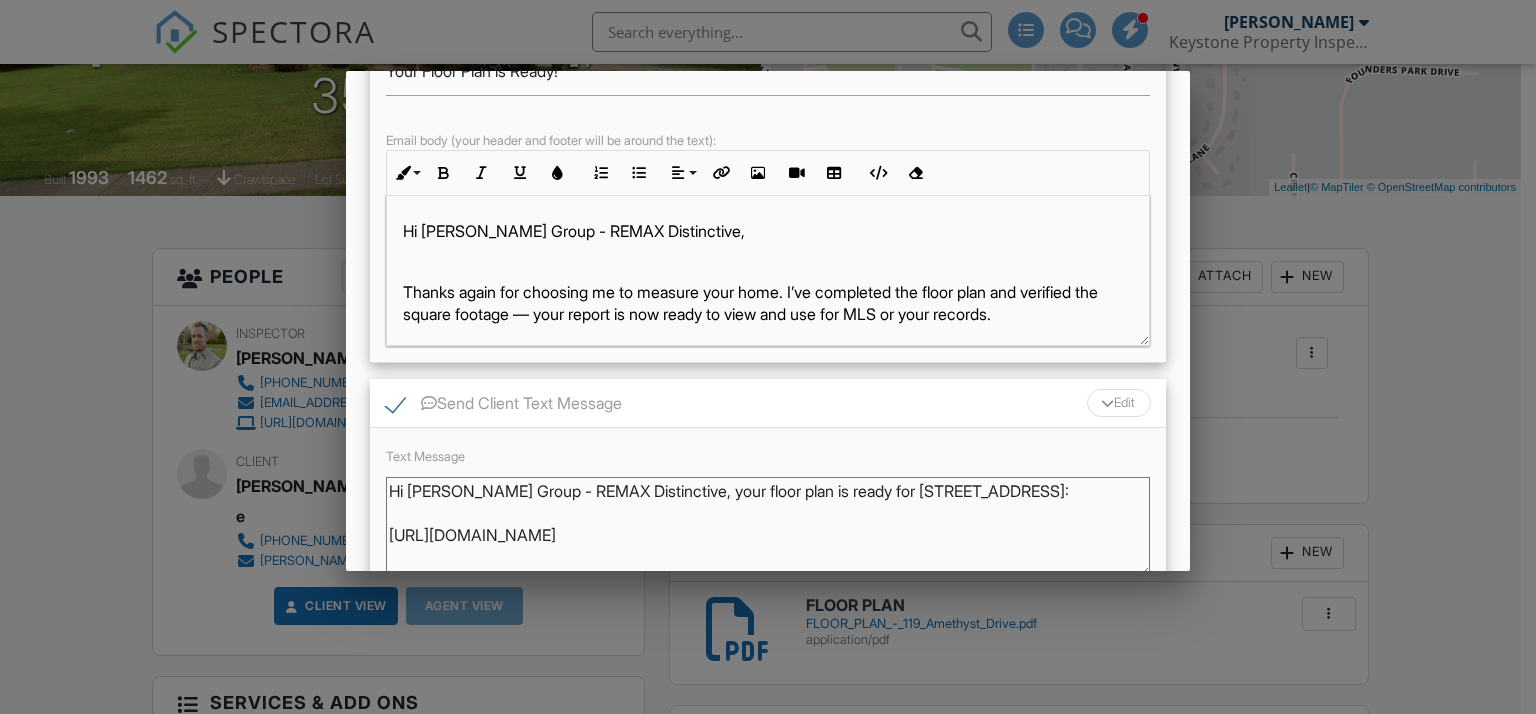 scroll, scrollTop: 19, scrollLeft: 0, axis: vertical 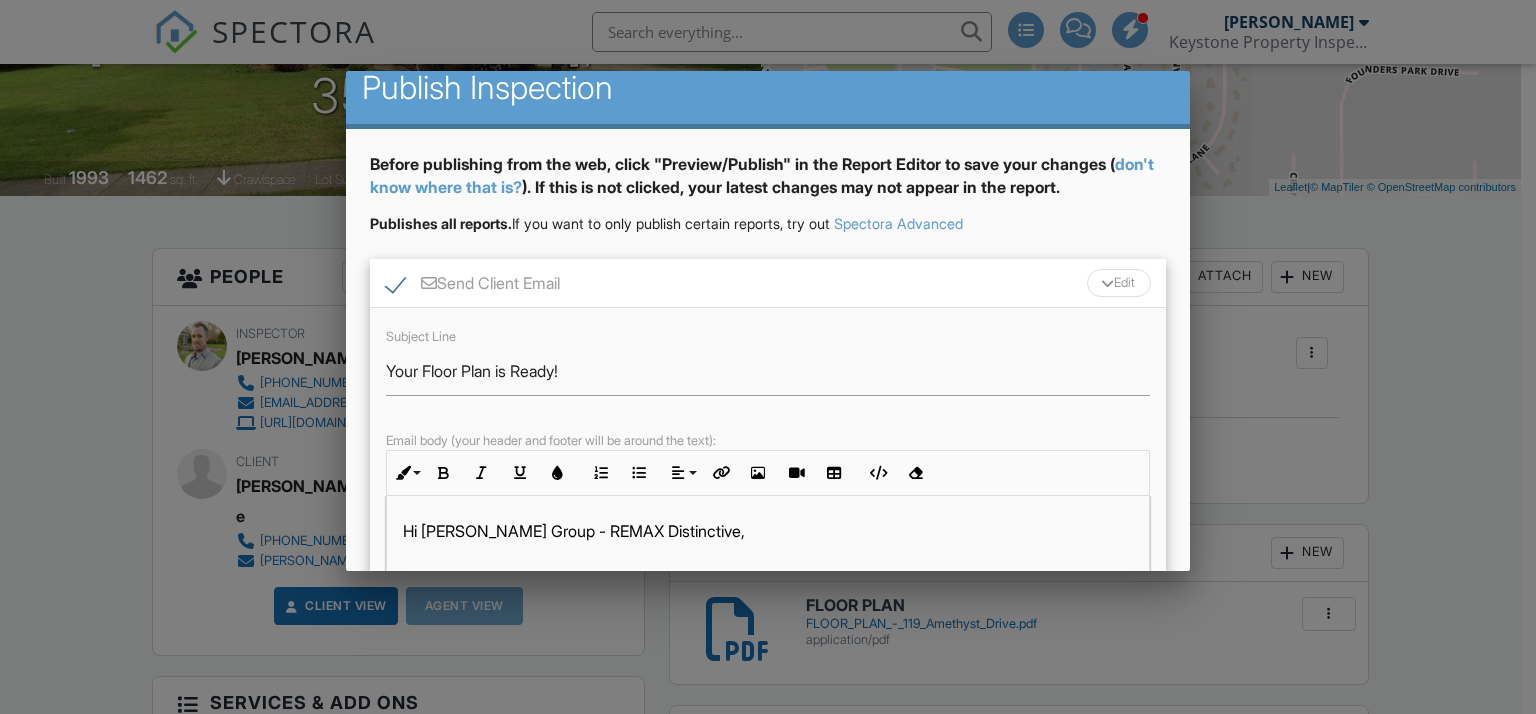 type on "Hi [PERSON_NAME] Group - REMAX Distinctive, your floor plan is ready for [STREET_ADDRESS]:
[URL][DOMAIN_NAME]
- [PERSON_NAME] [PHONE_NUMBER]" 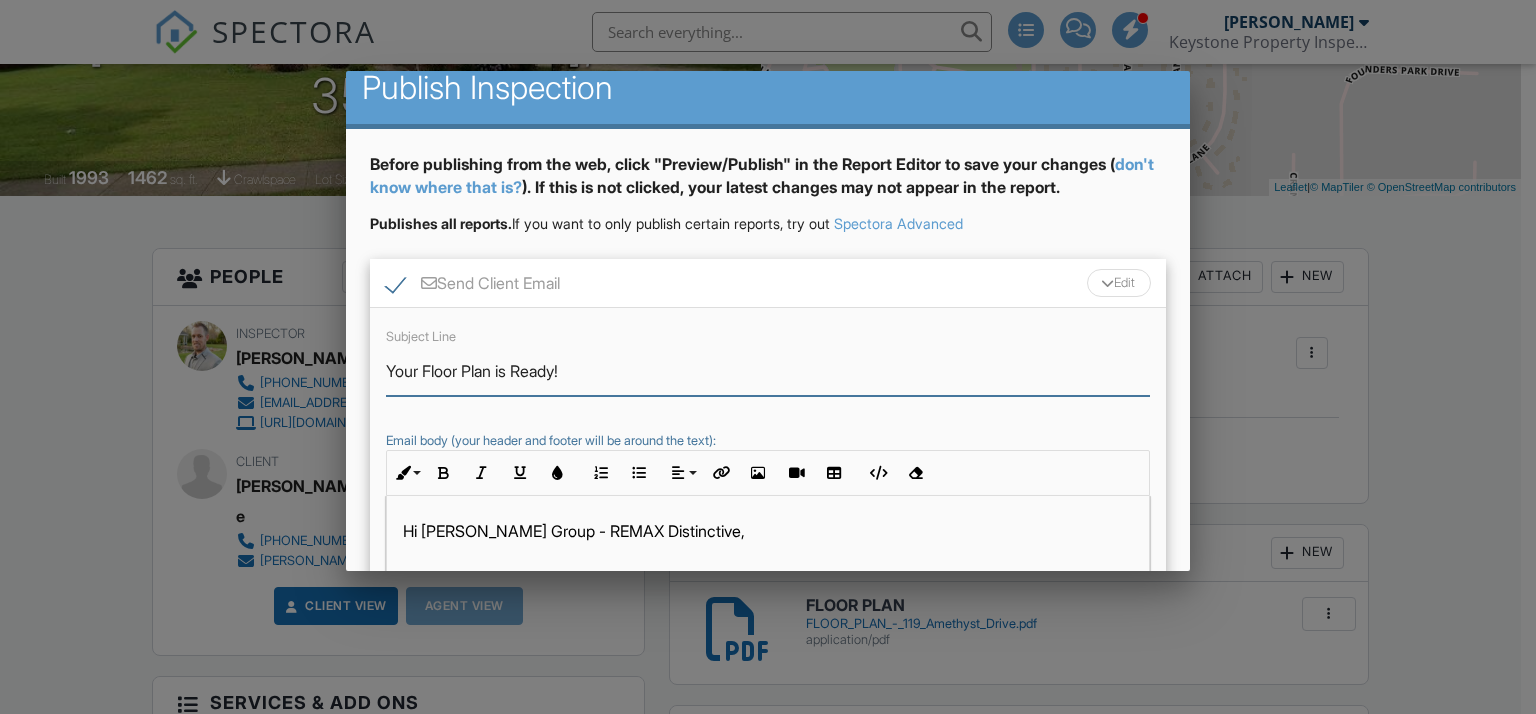 click on "Your Floor Plan is Ready!" at bounding box center (768, 371) 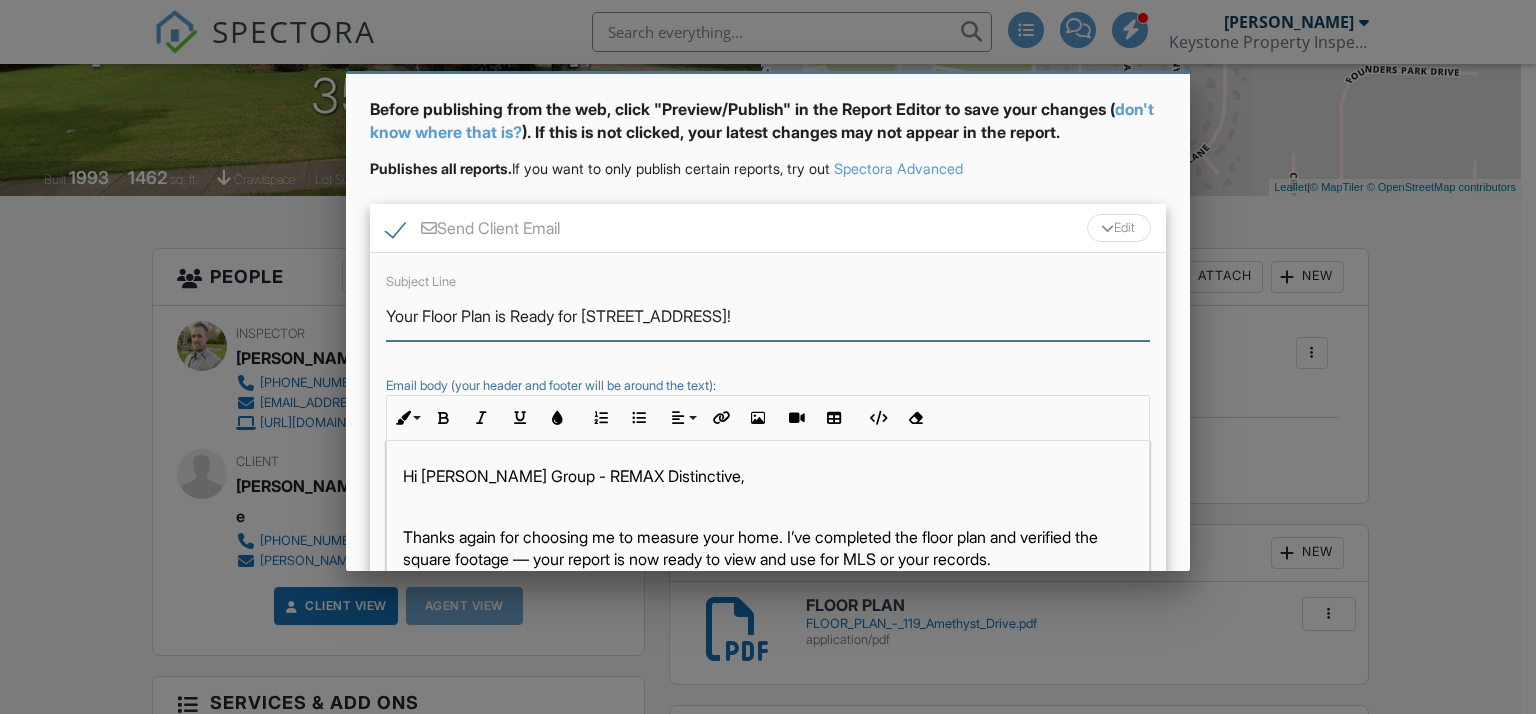scroll, scrollTop: 119, scrollLeft: 0, axis: vertical 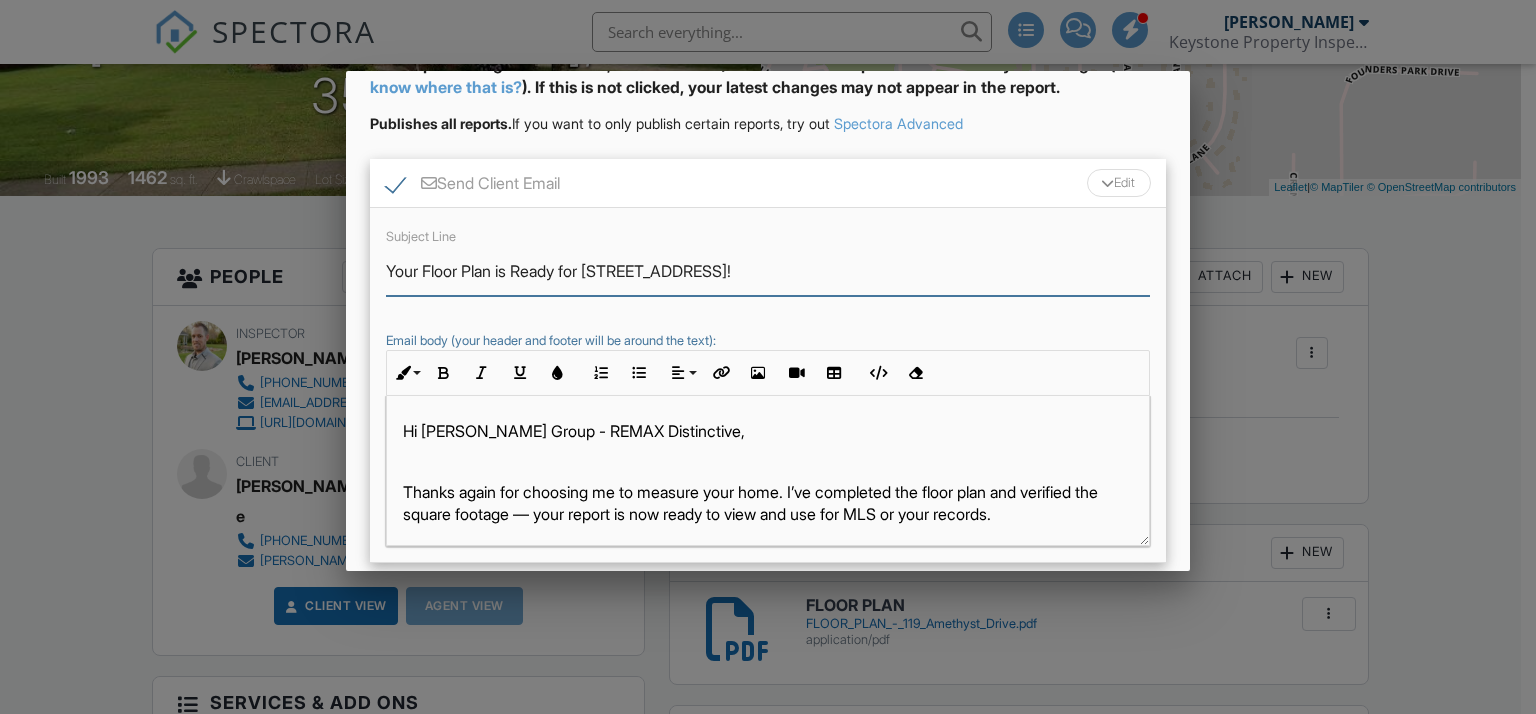 type on "Your Floor Plan is Ready for [STREET_ADDRESS]!" 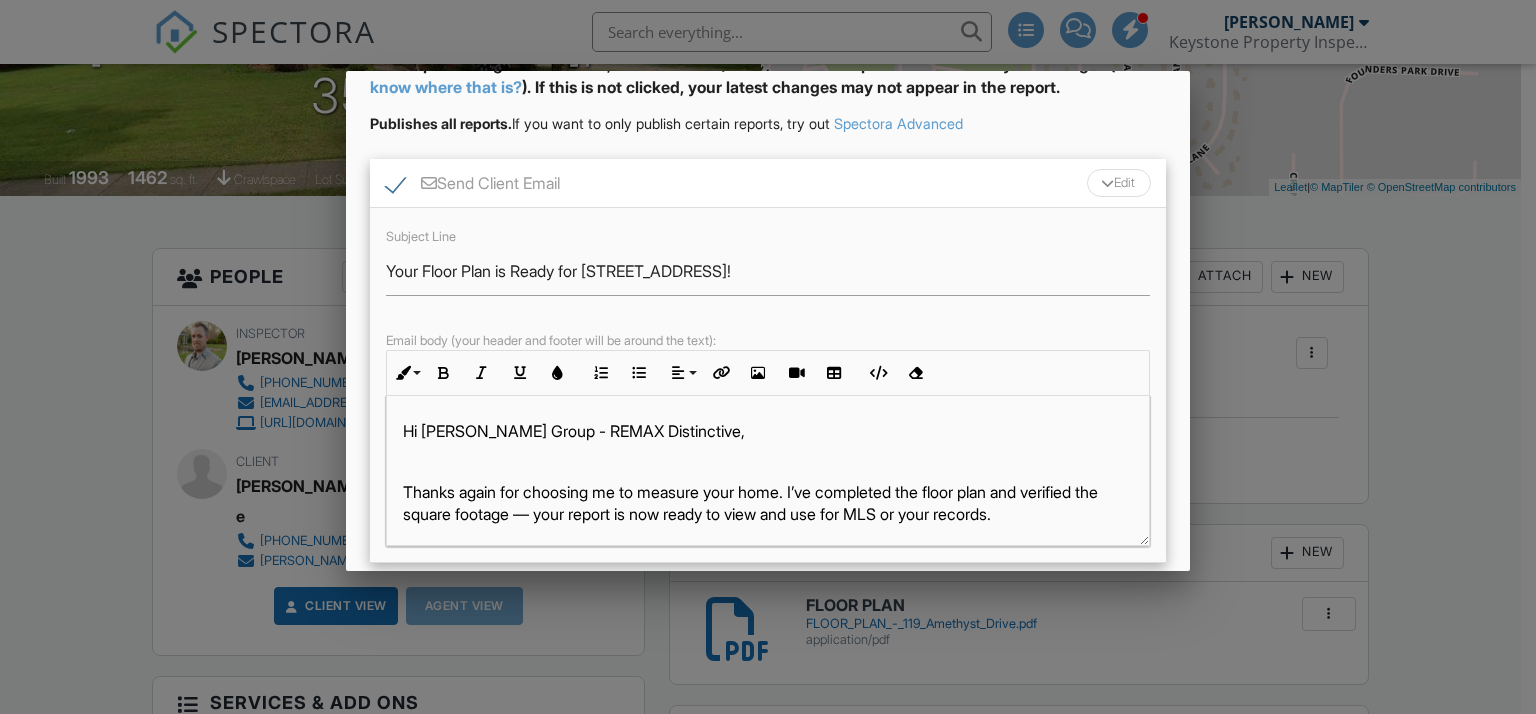 click on "Send Client Email
Edit" at bounding box center [768, 183] 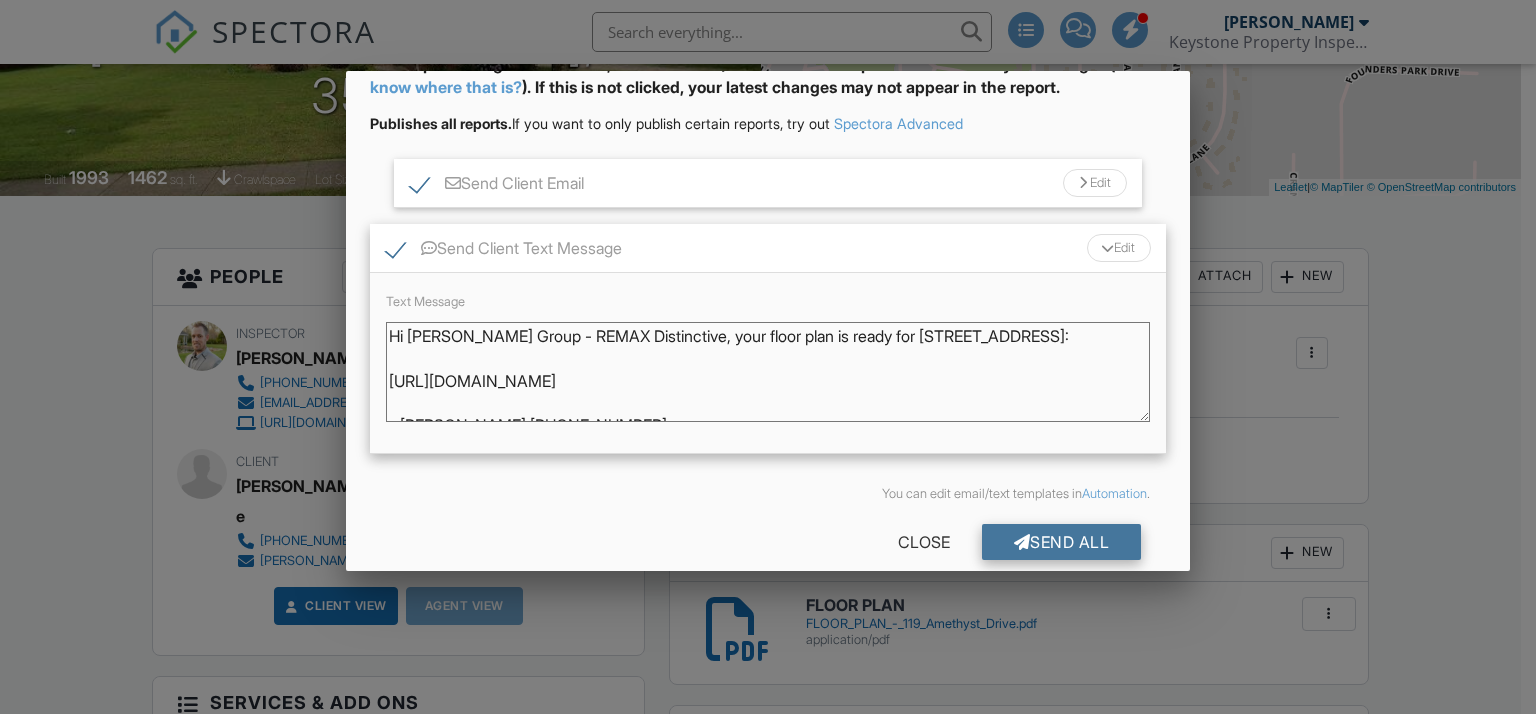 click on "Send All" at bounding box center [1062, 542] 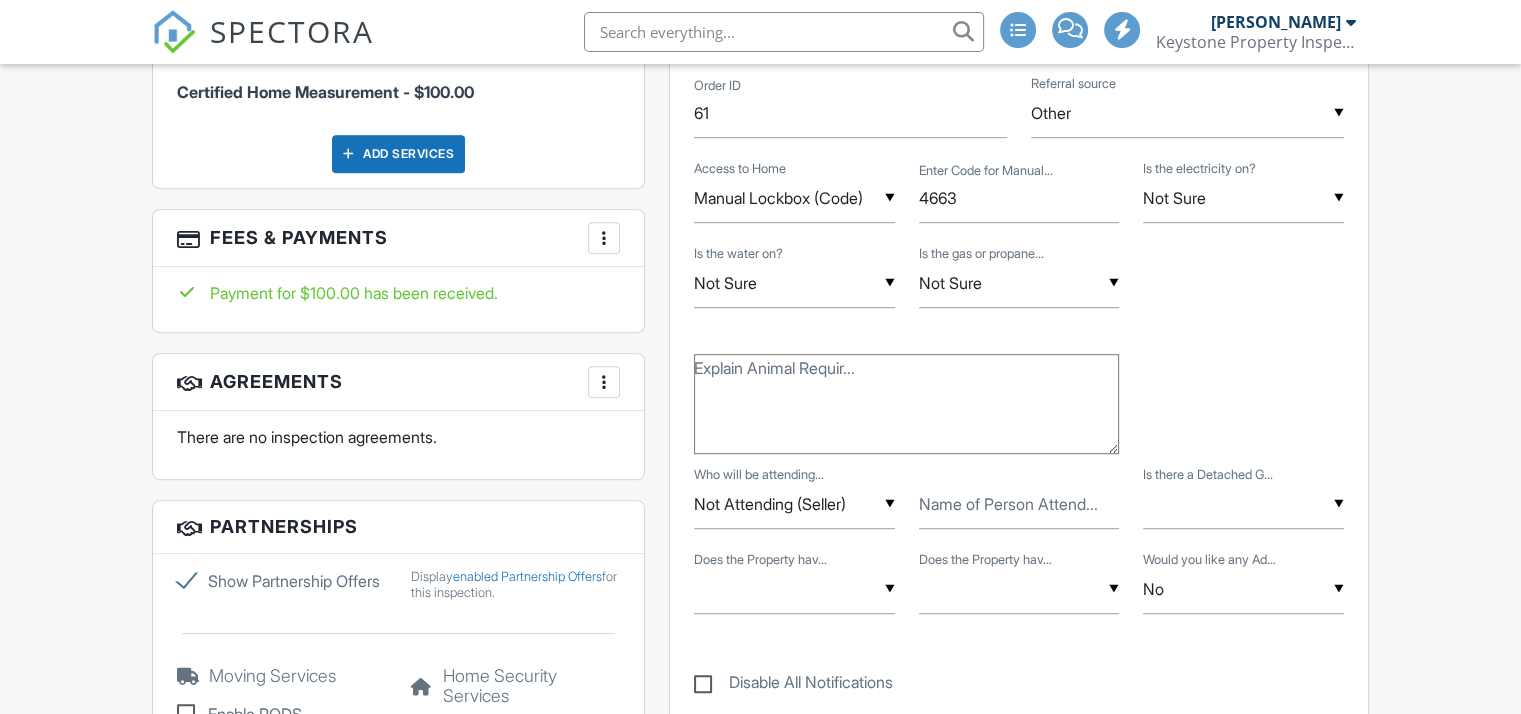 scroll, scrollTop: 1100, scrollLeft: 0, axis: vertical 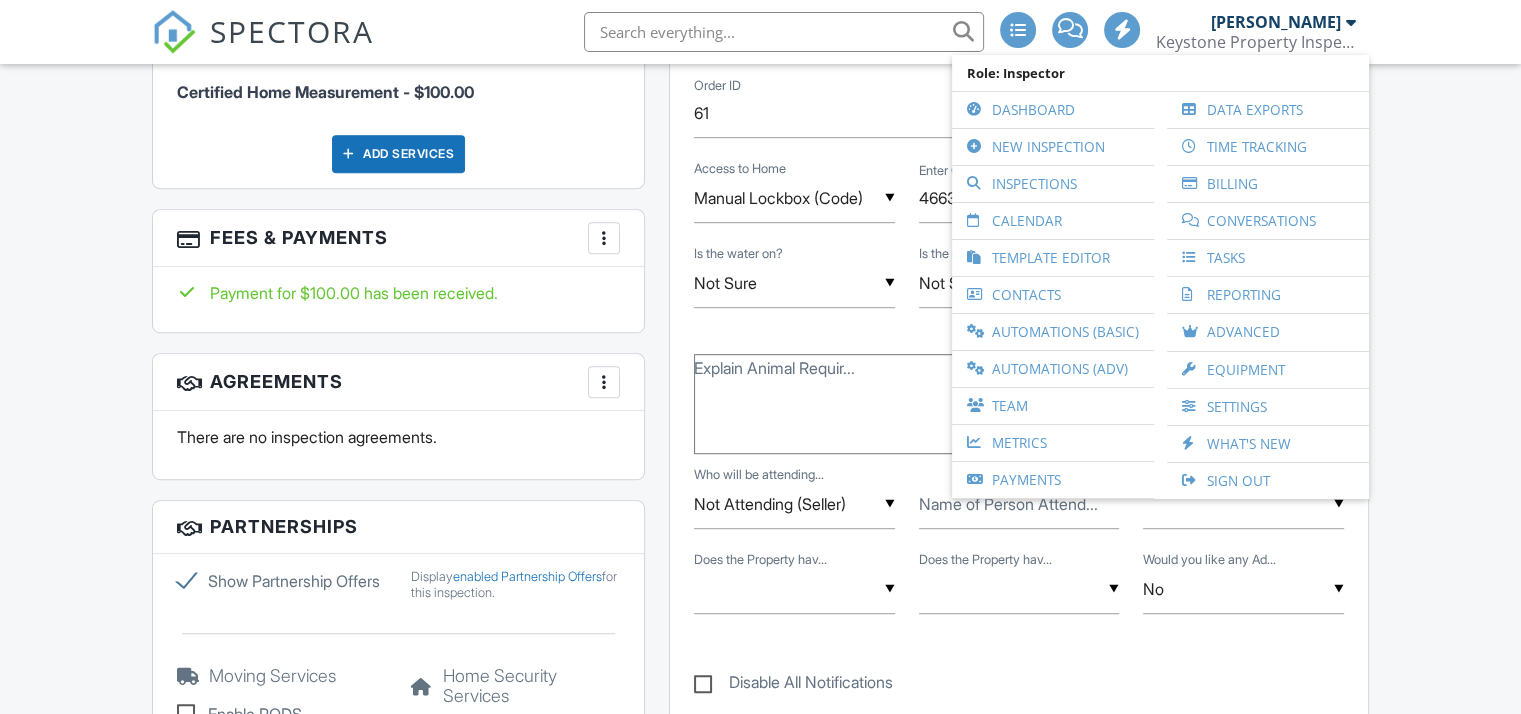 click on "[PERSON_NAME]" at bounding box center [1283, 22] 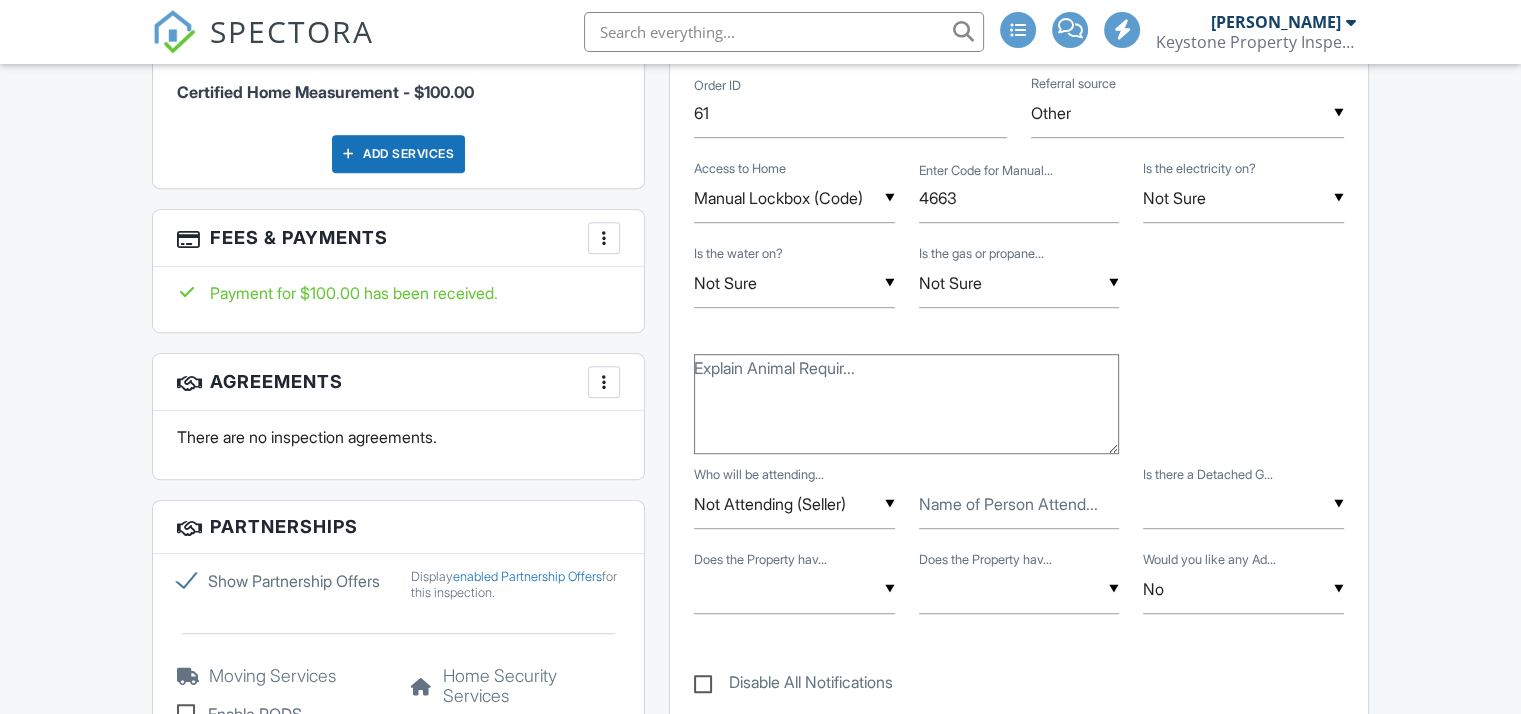 click on "[PERSON_NAME]" at bounding box center [1283, 22] 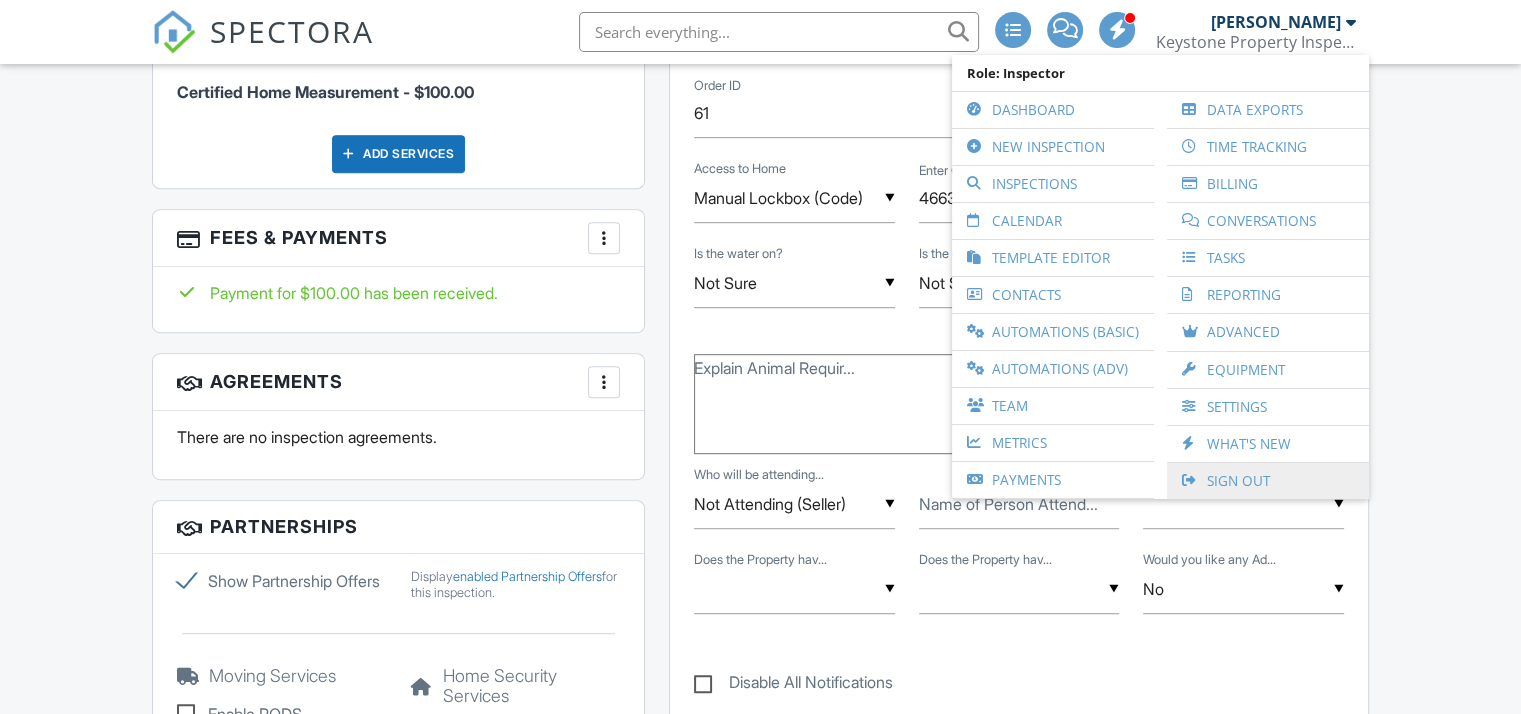 click on "Sign Out" at bounding box center [1268, 481] 